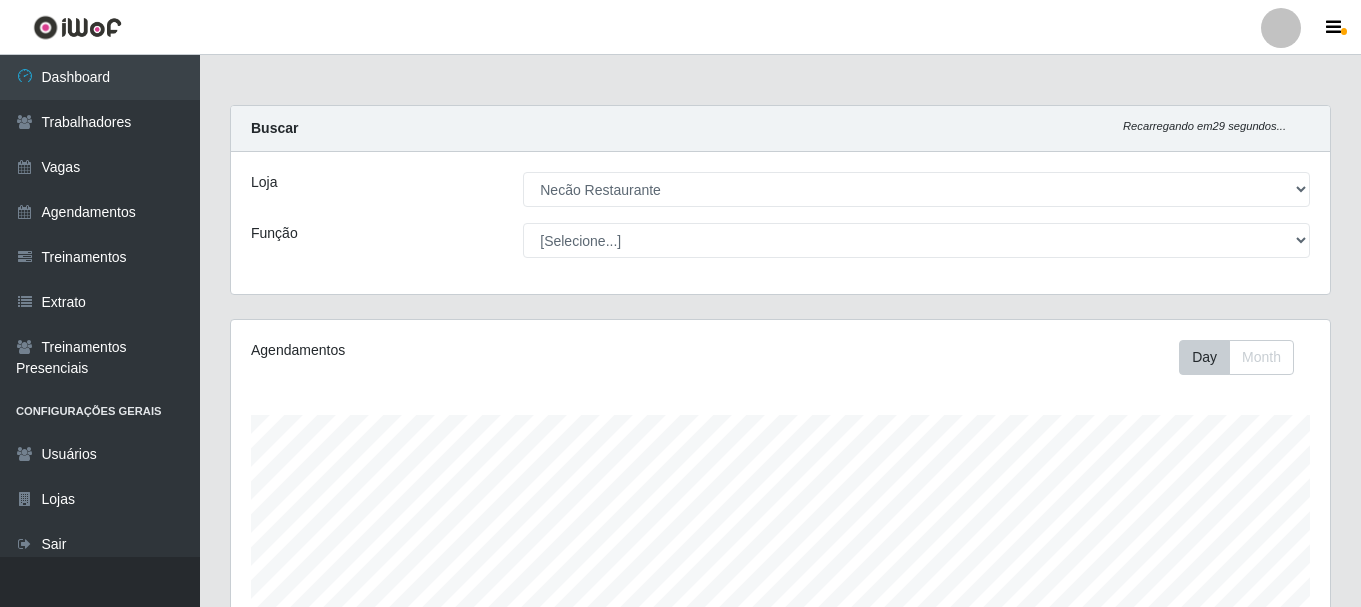 select on "334" 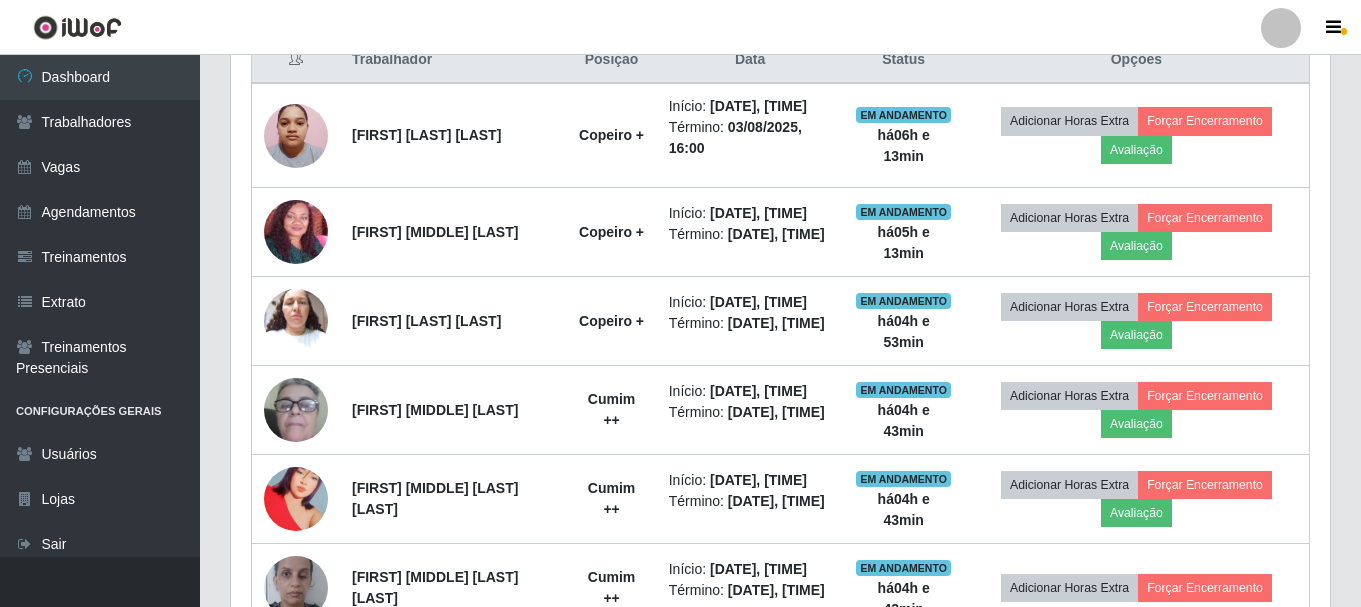 scroll, scrollTop: 999585, scrollLeft: 998901, axis: both 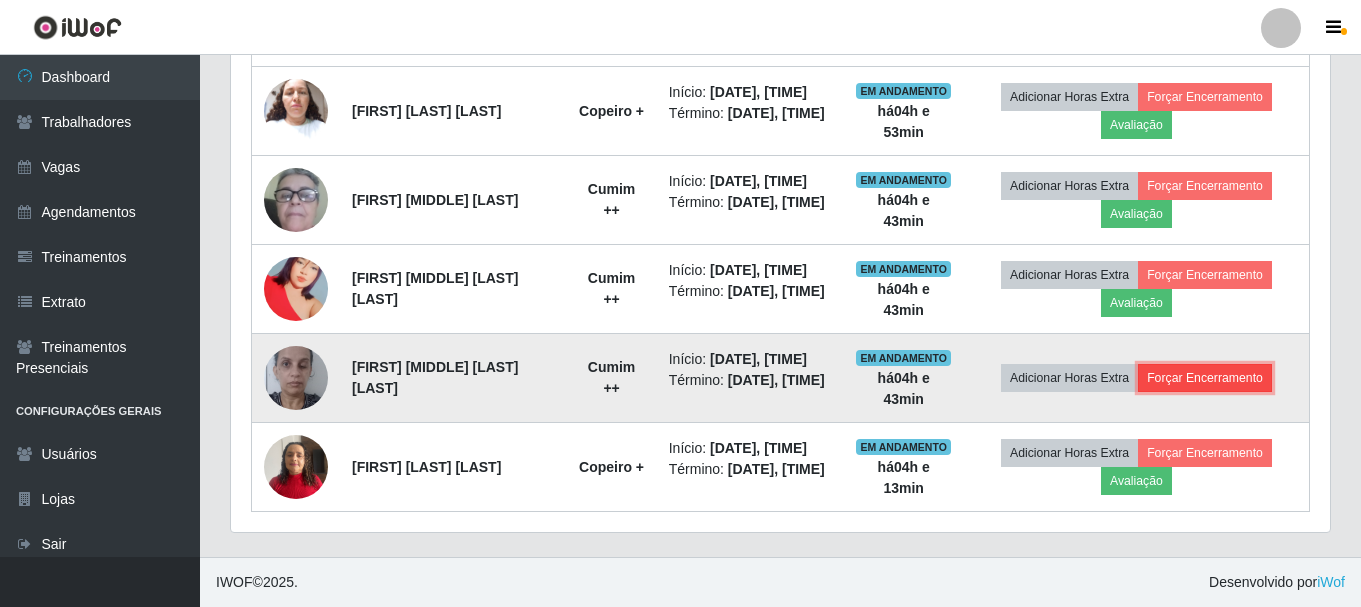 click on "Forçar Encerramento" at bounding box center [1205, 378] 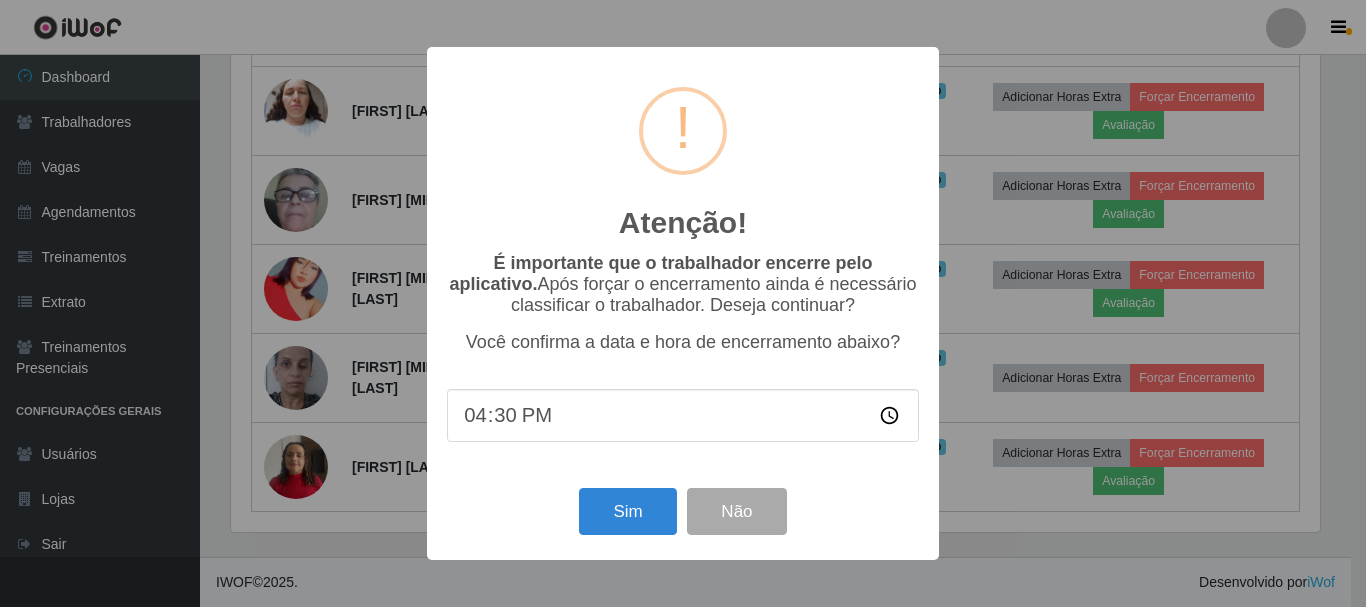 scroll, scrollTop: 999585, scrollLeft: 998911, axis: both 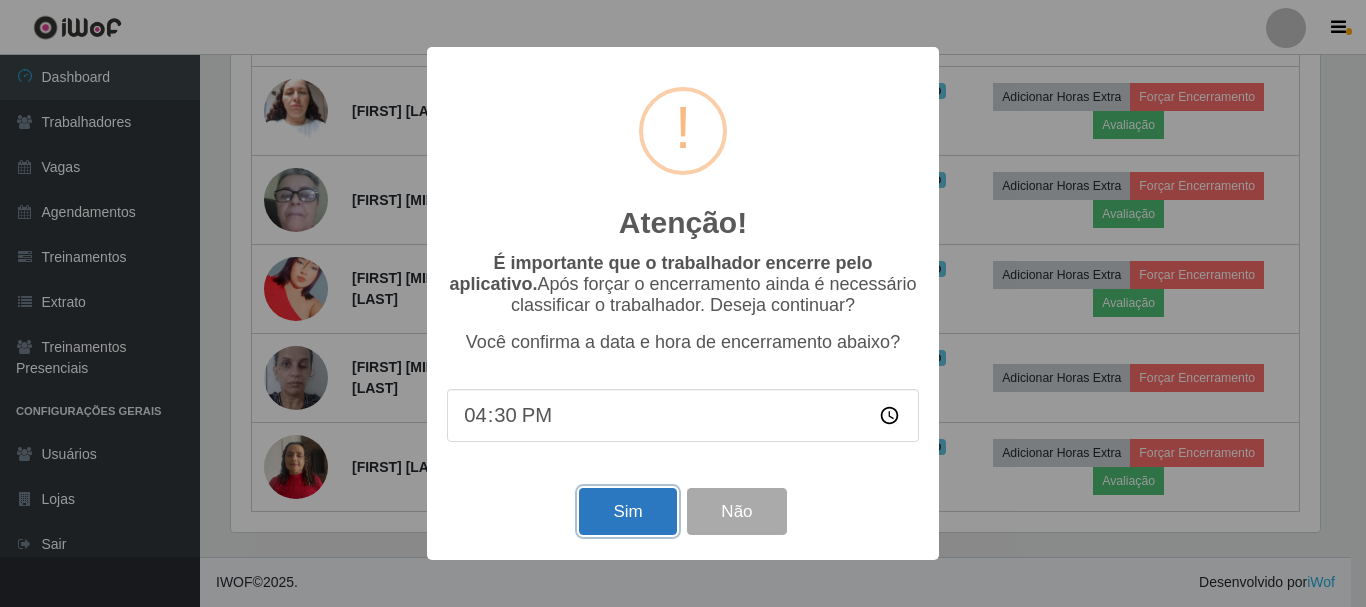 click on "Sim" at bounding box center [627, 511] 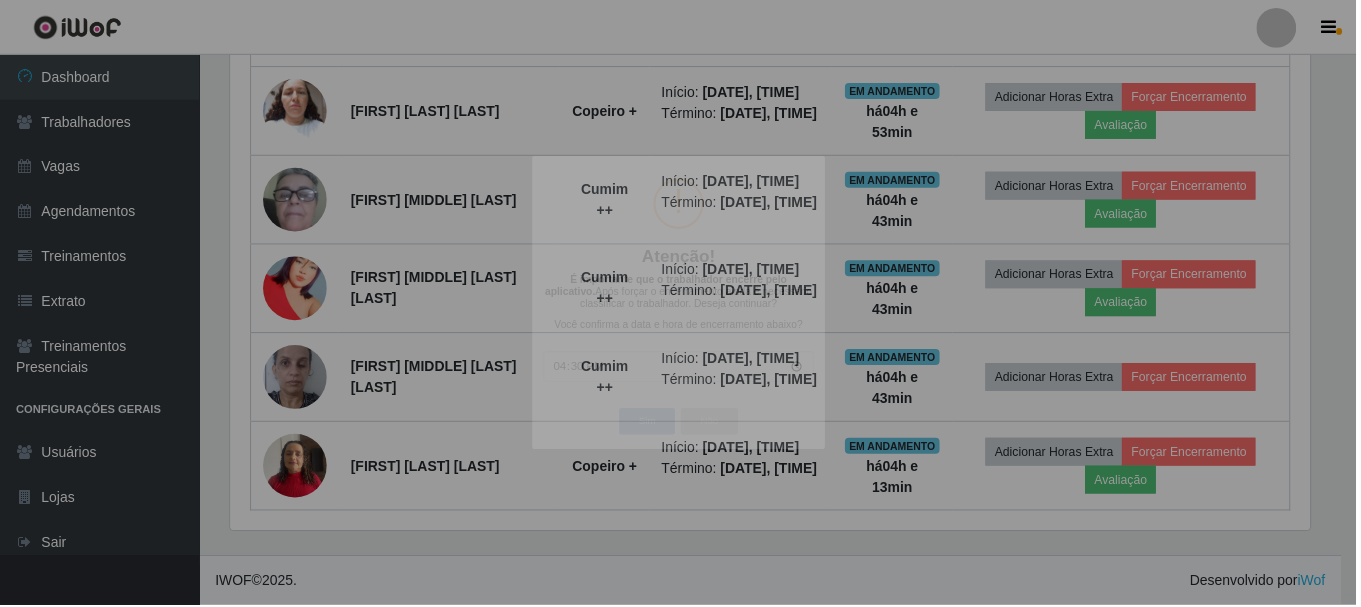 scroll, scrollTop: 999585, scrollLeft: 998901, axis: both 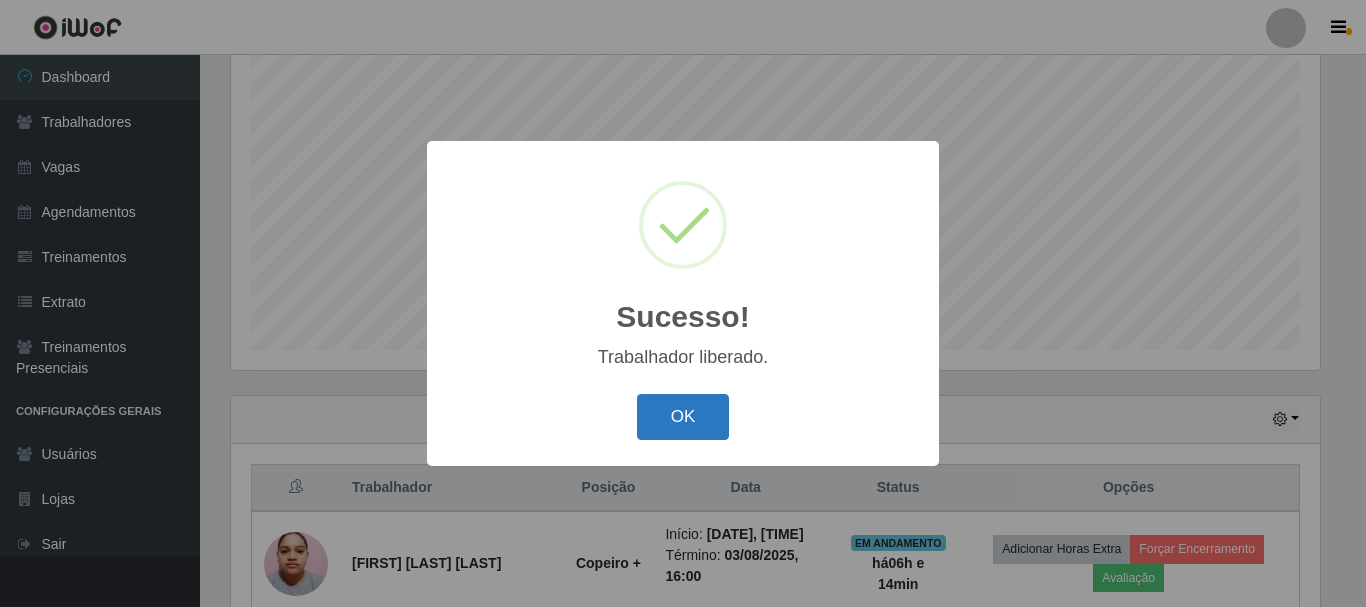 click on "OK" at bounding box center (683, 417) 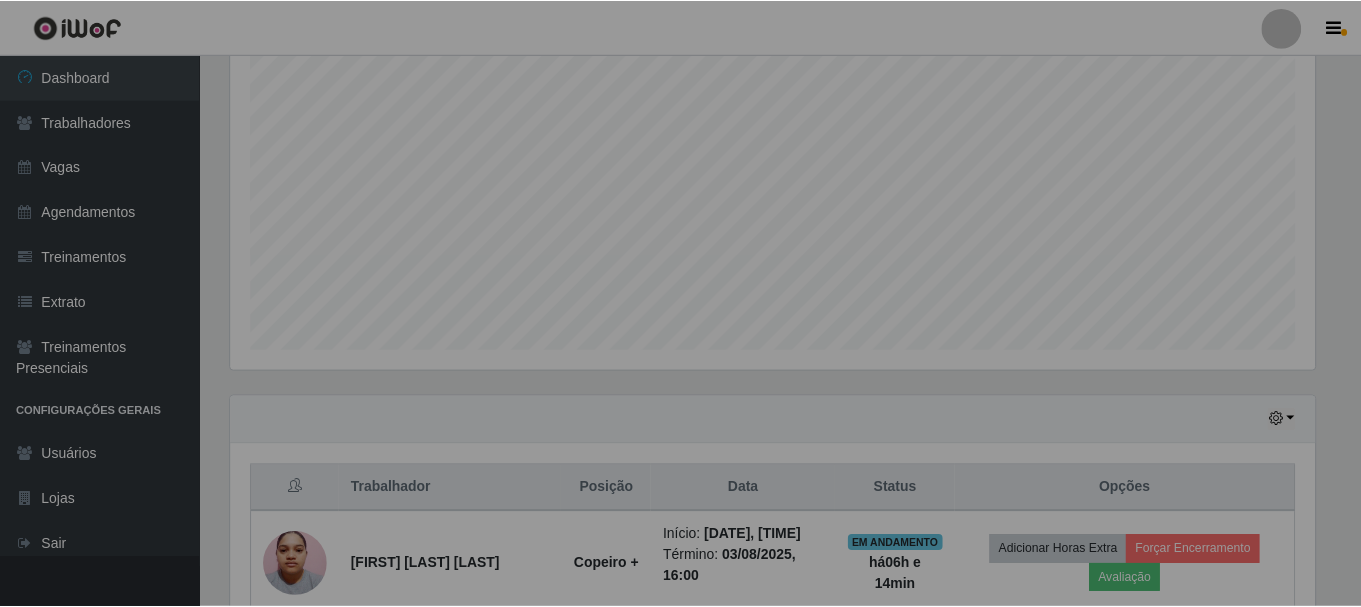 scroll, scrollTop: 999585, scrollLeft: 998901, axis: both 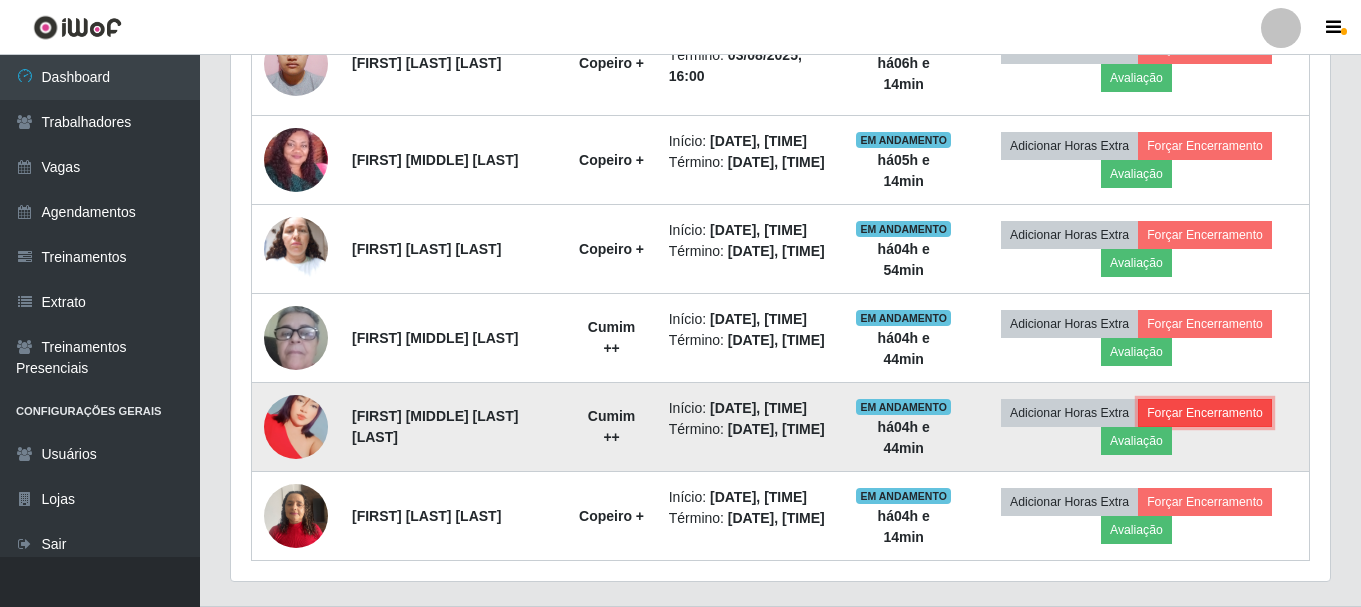 click on "Forçar Encerramento" at bounding box center (1205, 413) 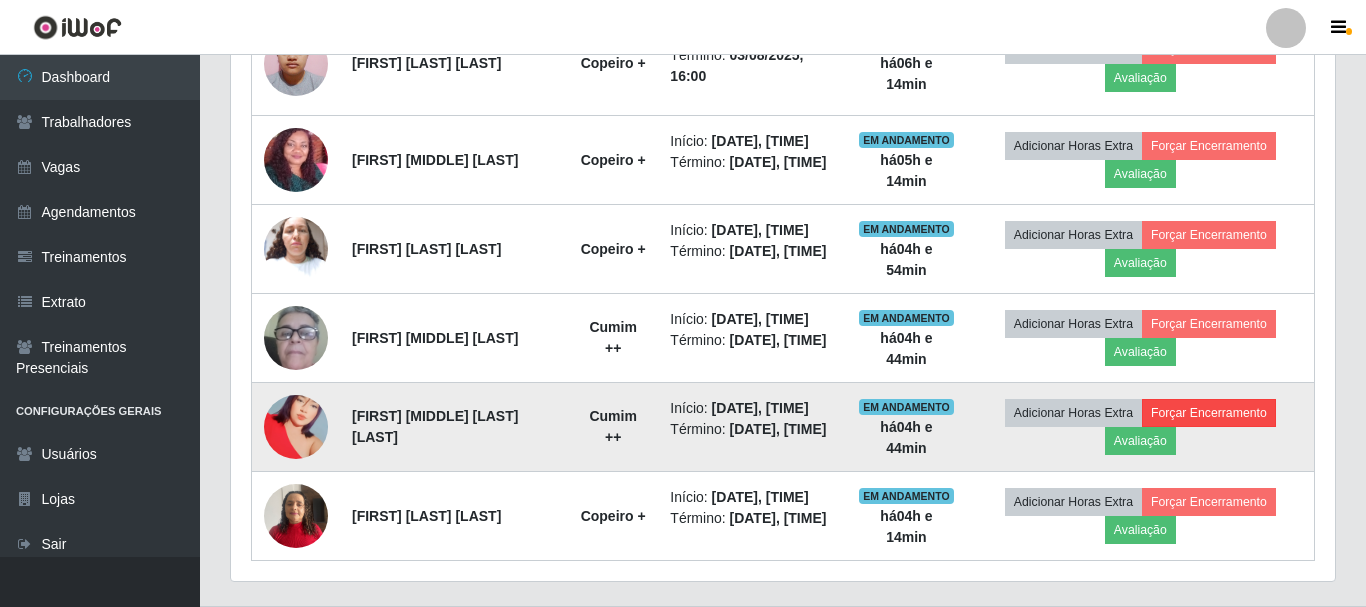 scroll, scrollTop: 999585, scrollLeft: 998911, axis: both 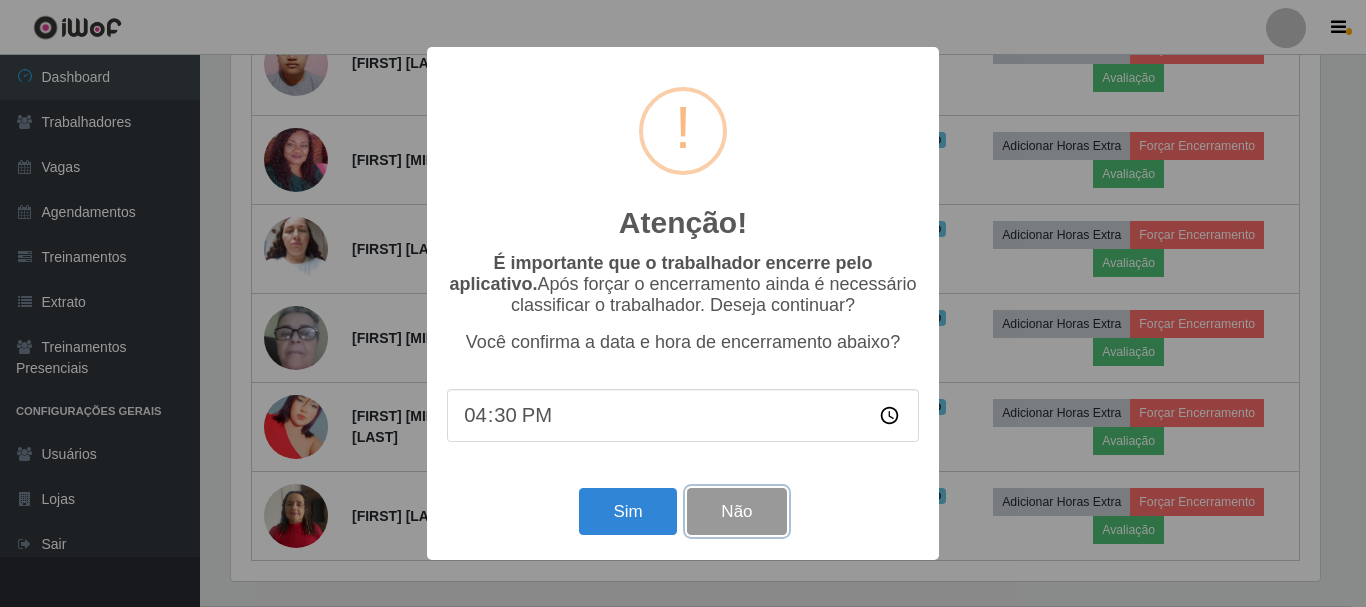 click on "Não" at bounding box center [736, 511] 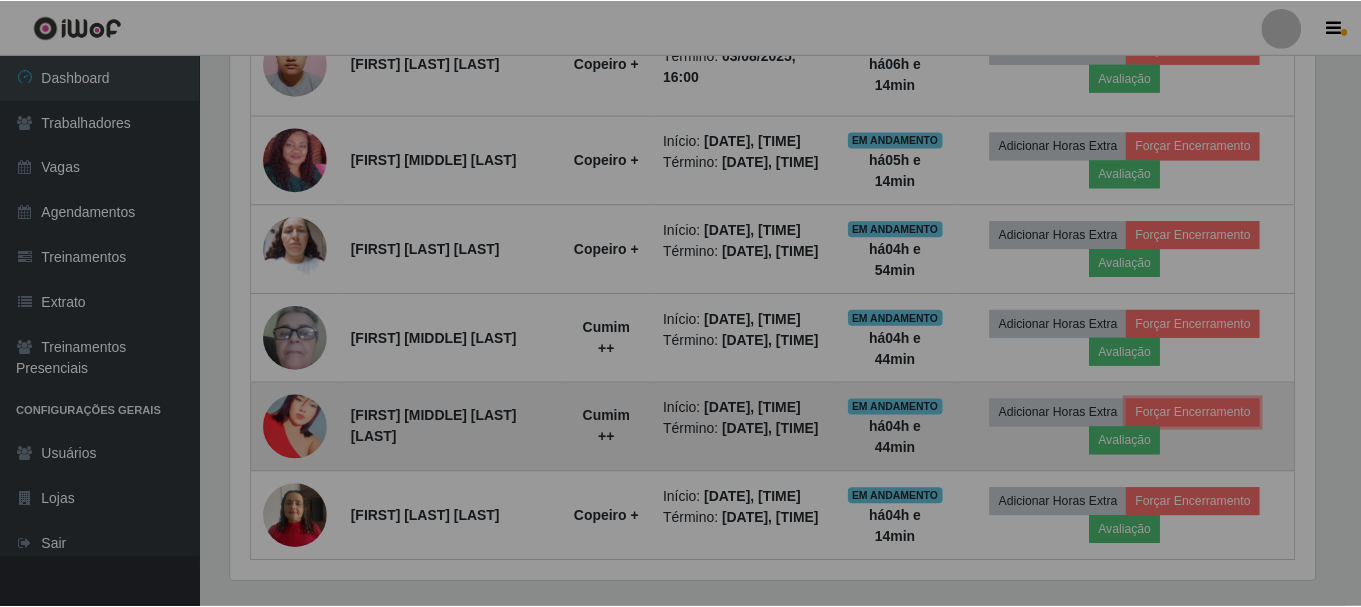 scroll, scrollTop: 999585, scrollLeft: 998901, axis: both 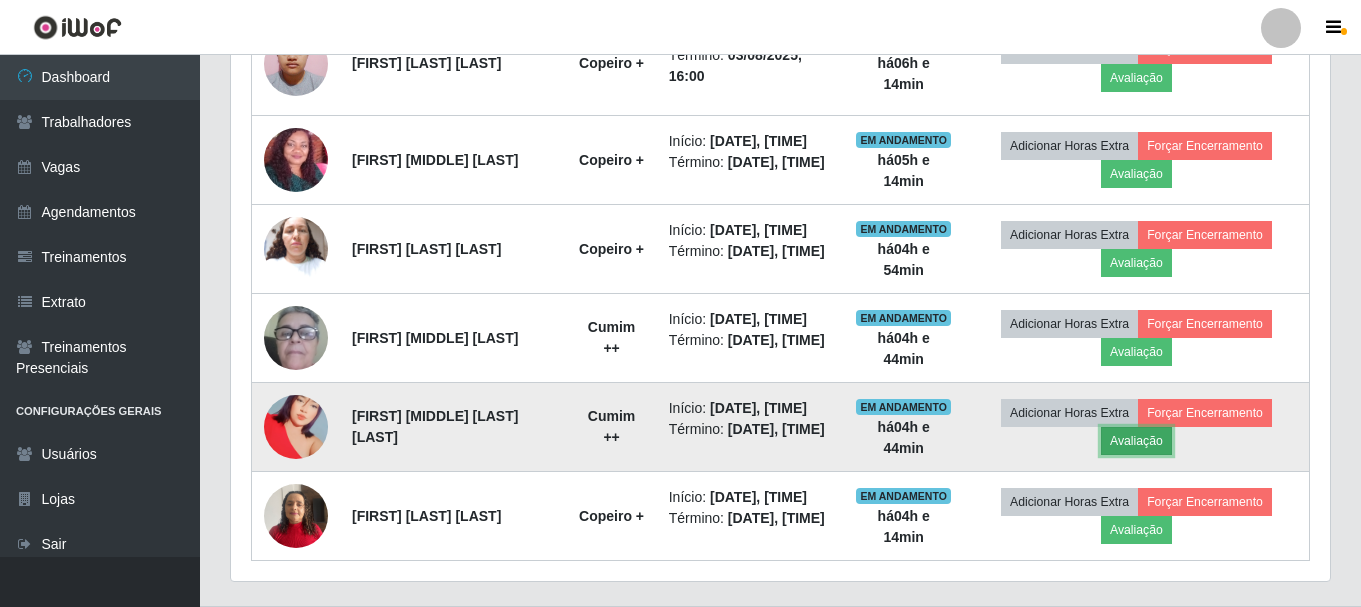 click on "Avaliação" at bounding box center [1136, 441] 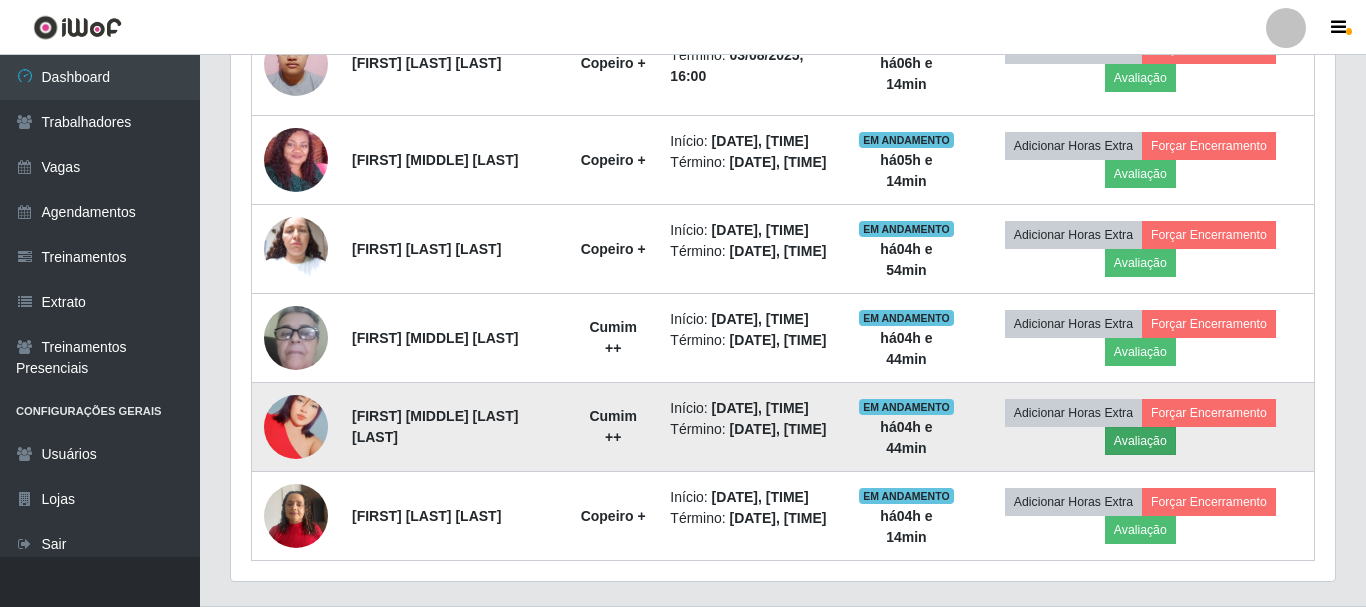 scroll, scrollTop: 999585, scrollLeft: 998911, axis: both 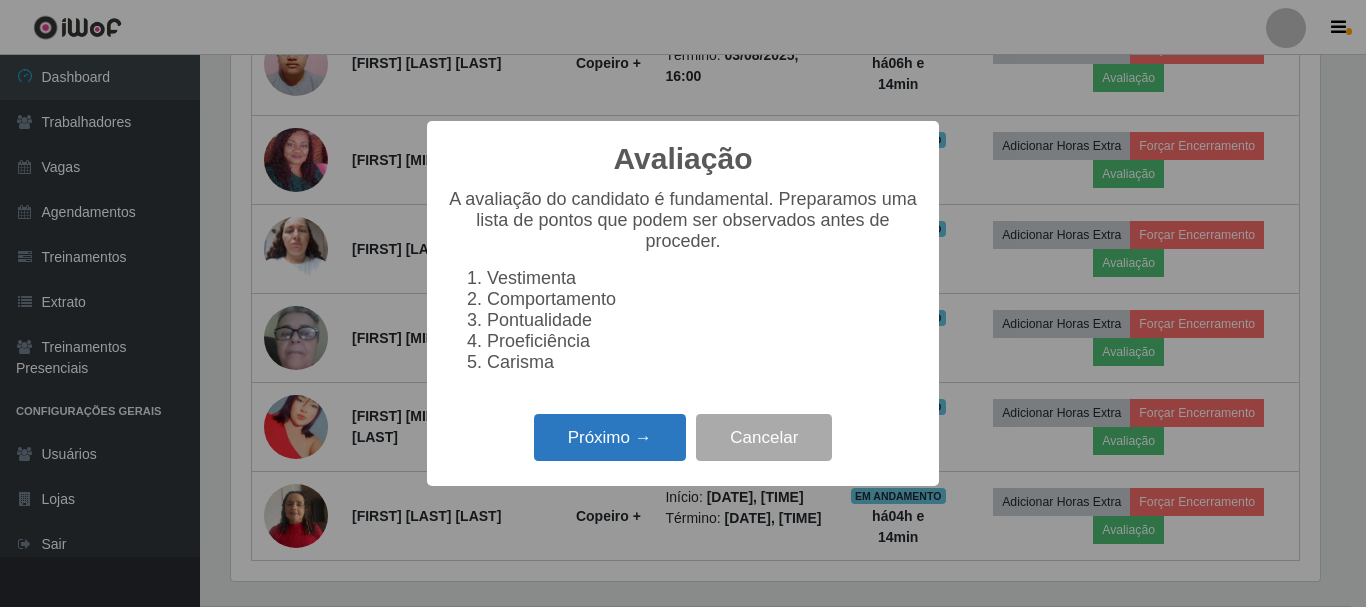 click on "Próximo → Cancelar" at bounding box center (683, 437) 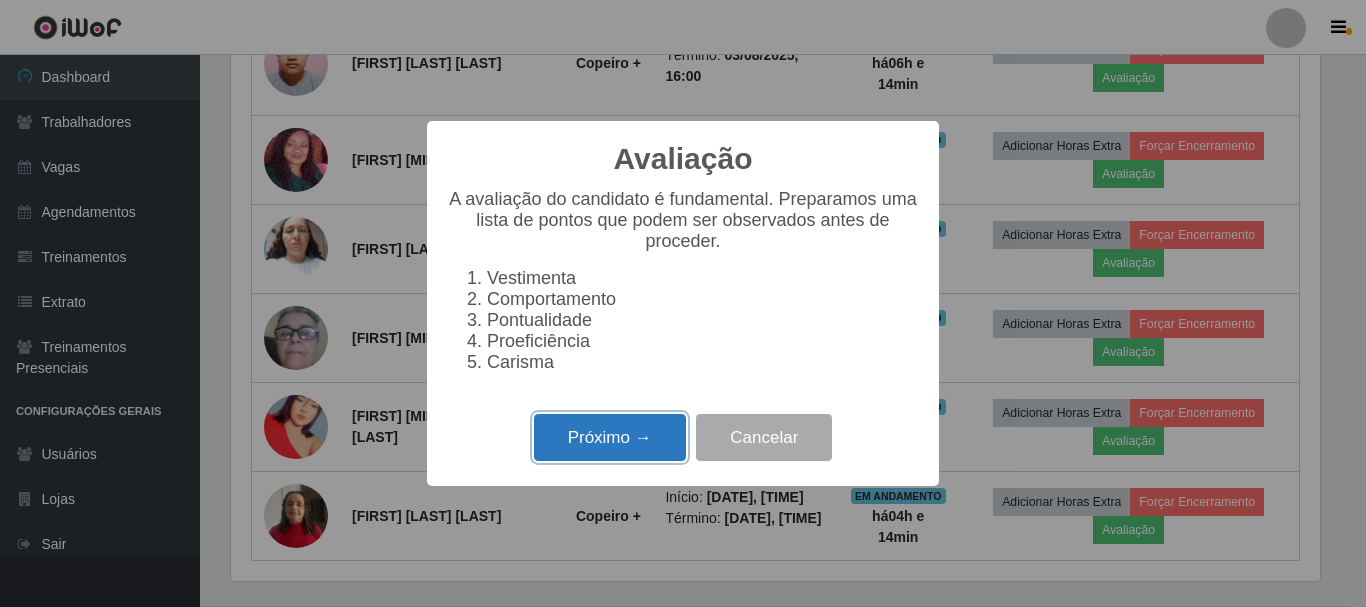 click on "Próximo →" at bounding box center (610, 437) 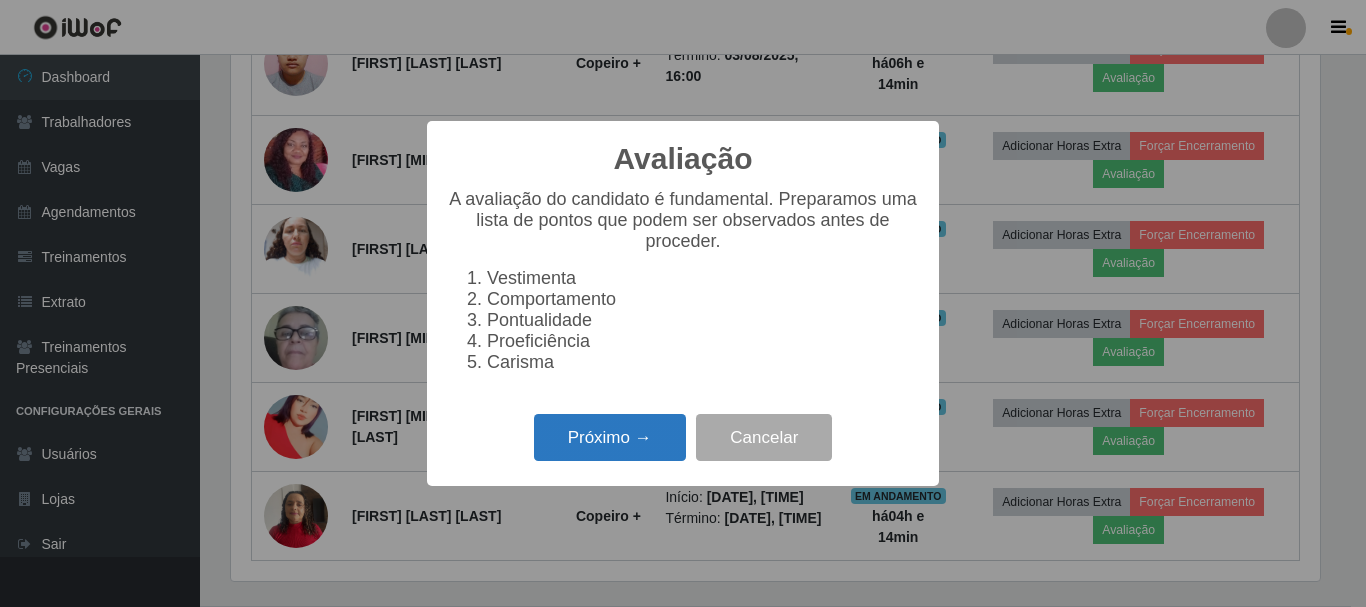 scroll, scrollTop: 999585, scrollLeft: 998911, axis: both 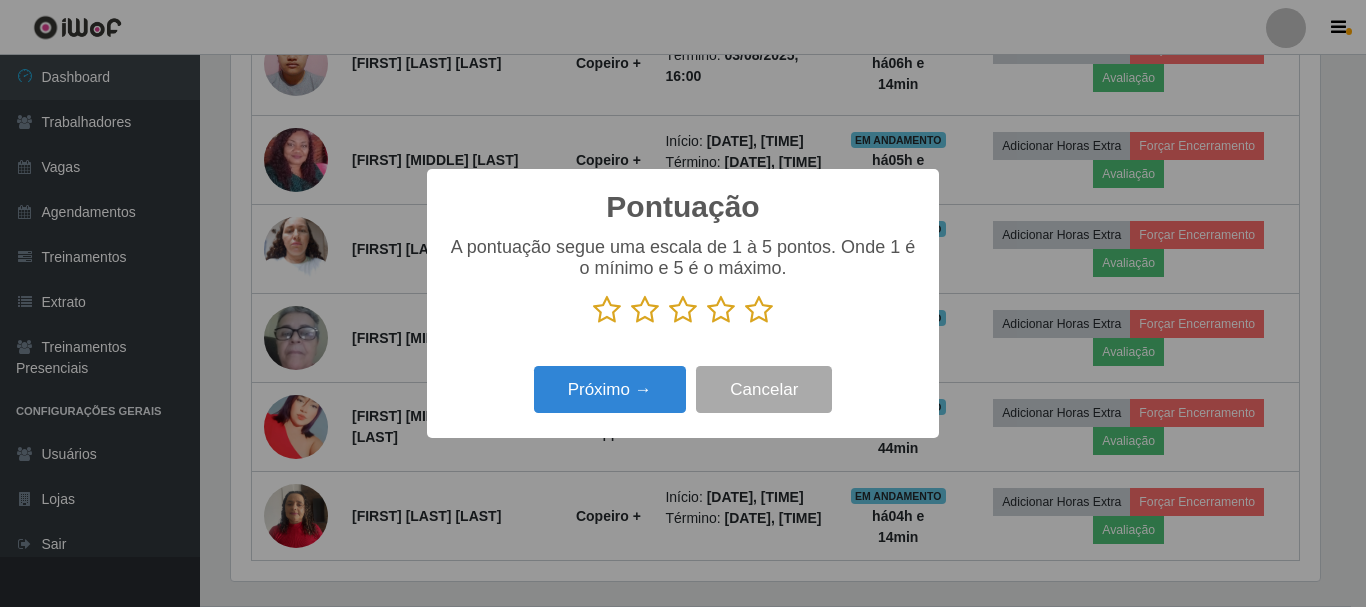 click at bounding box center [759, 310] 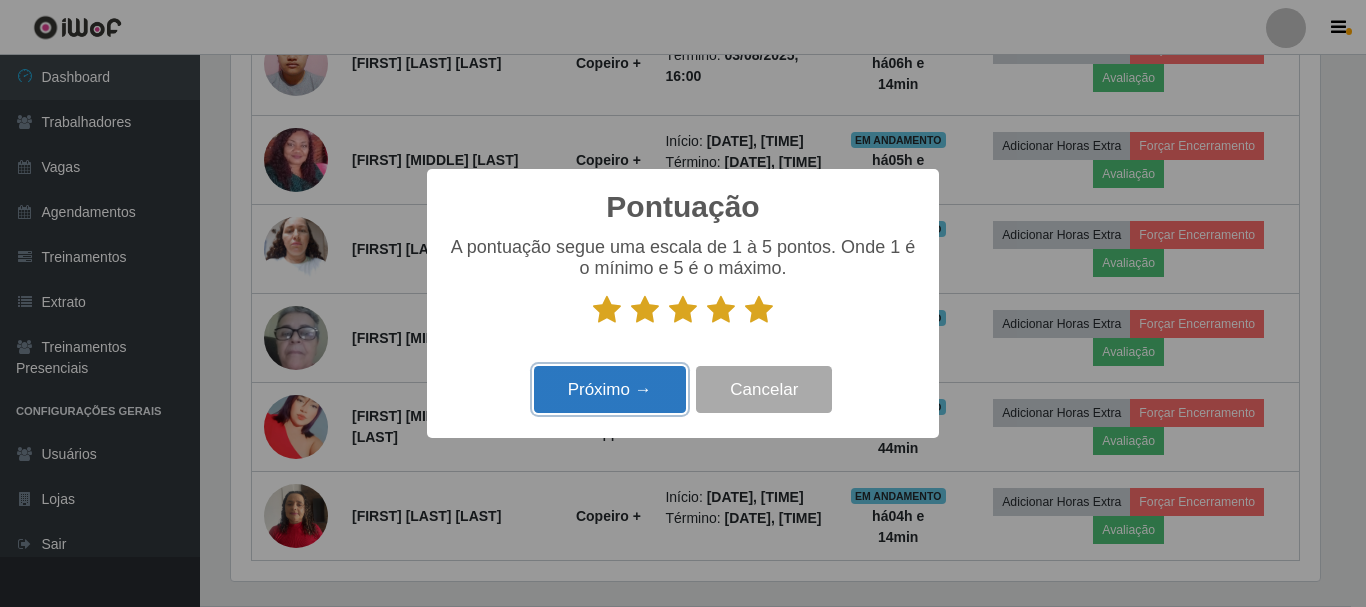 click on "Próximo →" at bounding box center (610, 389) 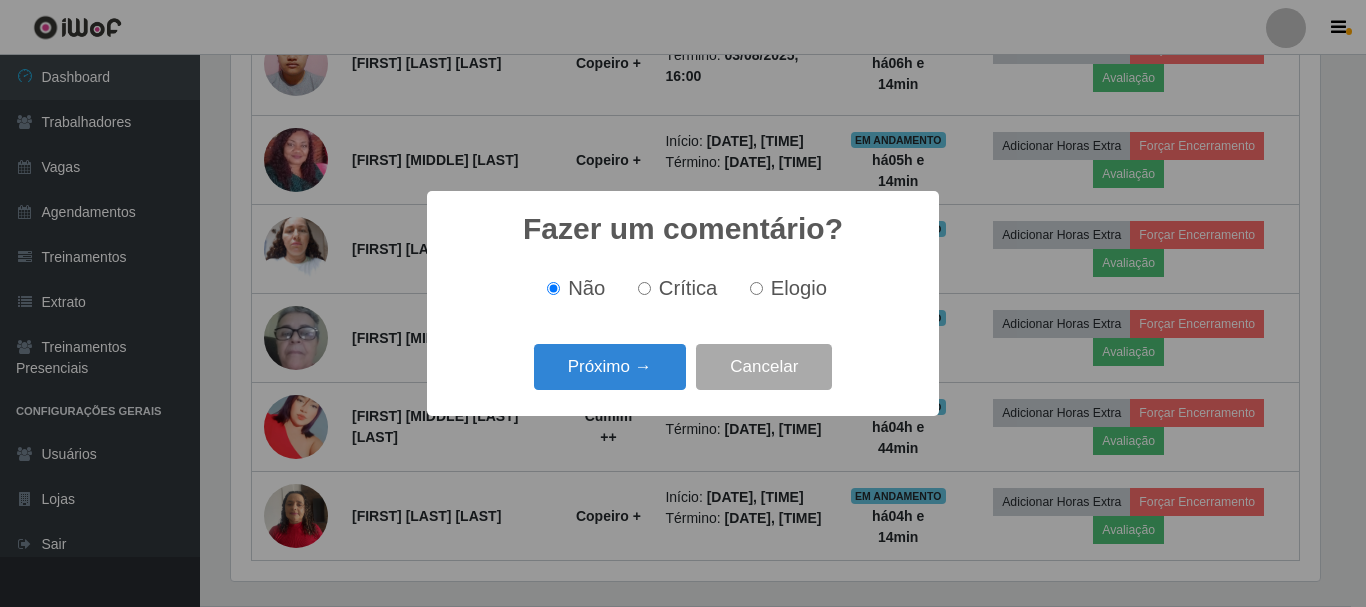 click on "Próximo →" at bounding box center (610, 367) 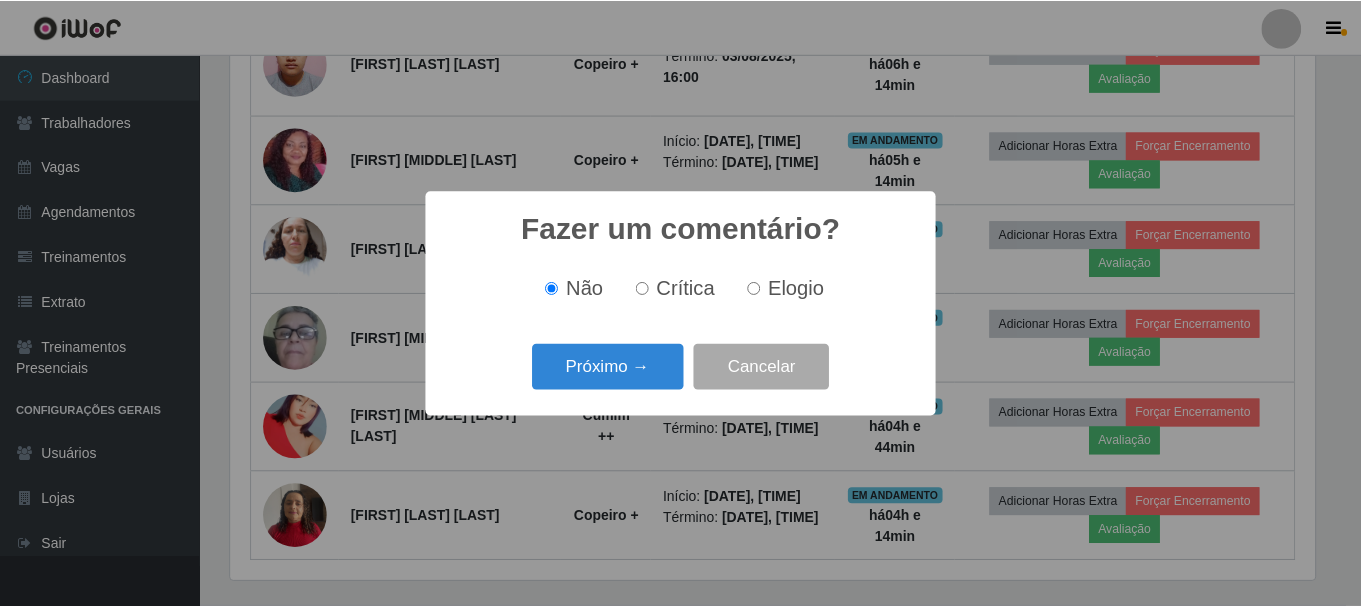 scroll, scrollTop: 999585, scrollLeft: 998911, axis: both 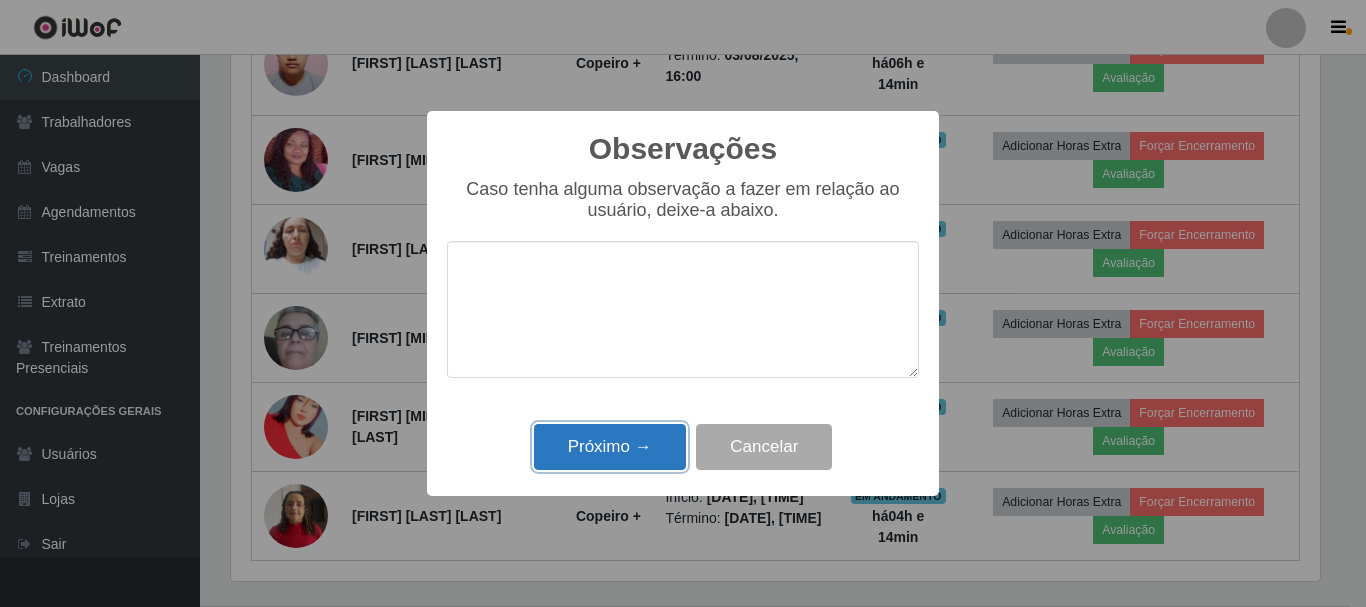 click on "Próximo →" at bounding box center [610, 447] 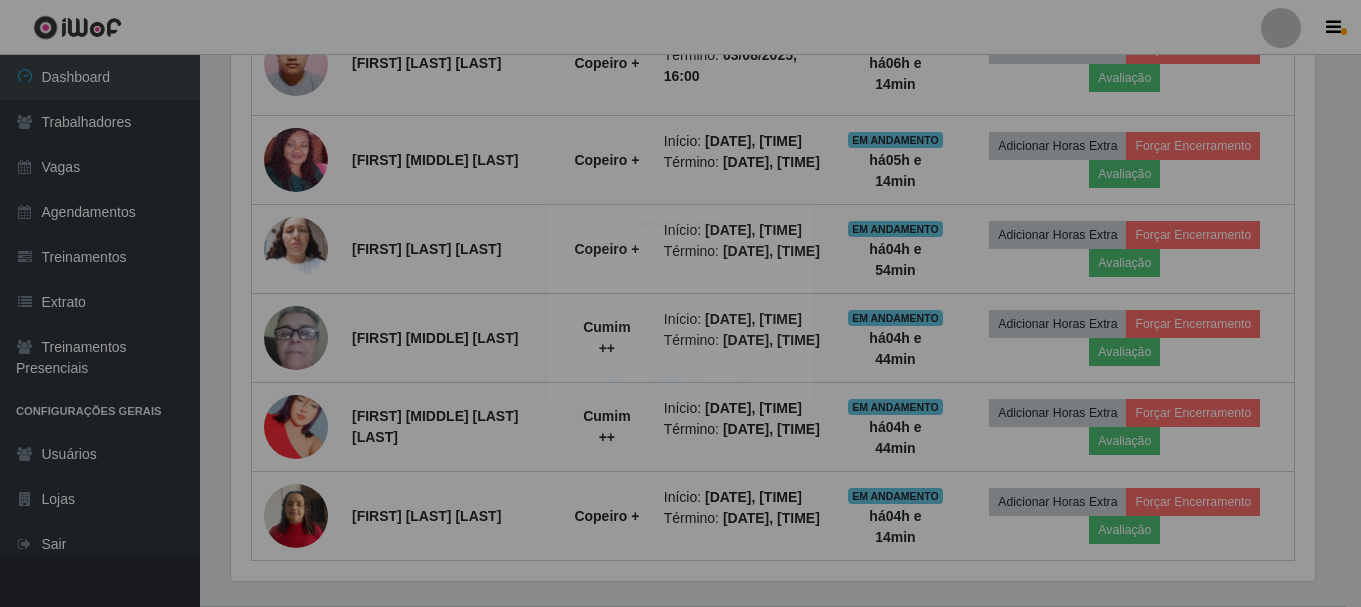 scroll, scrollTop: 999585, scrollLeft: 998901, axis: both 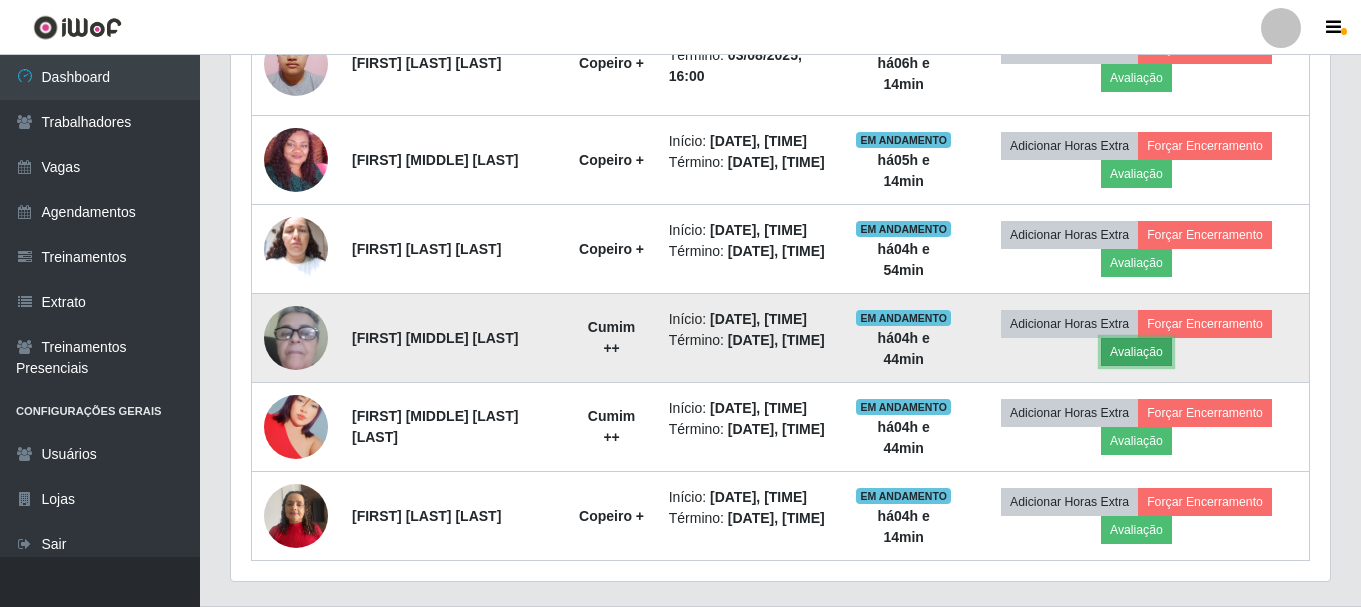 drag, startPoint x: 1124, startPoint y: 377, endPoint x: 1123, endPoint y: 392, distance: 15.033297 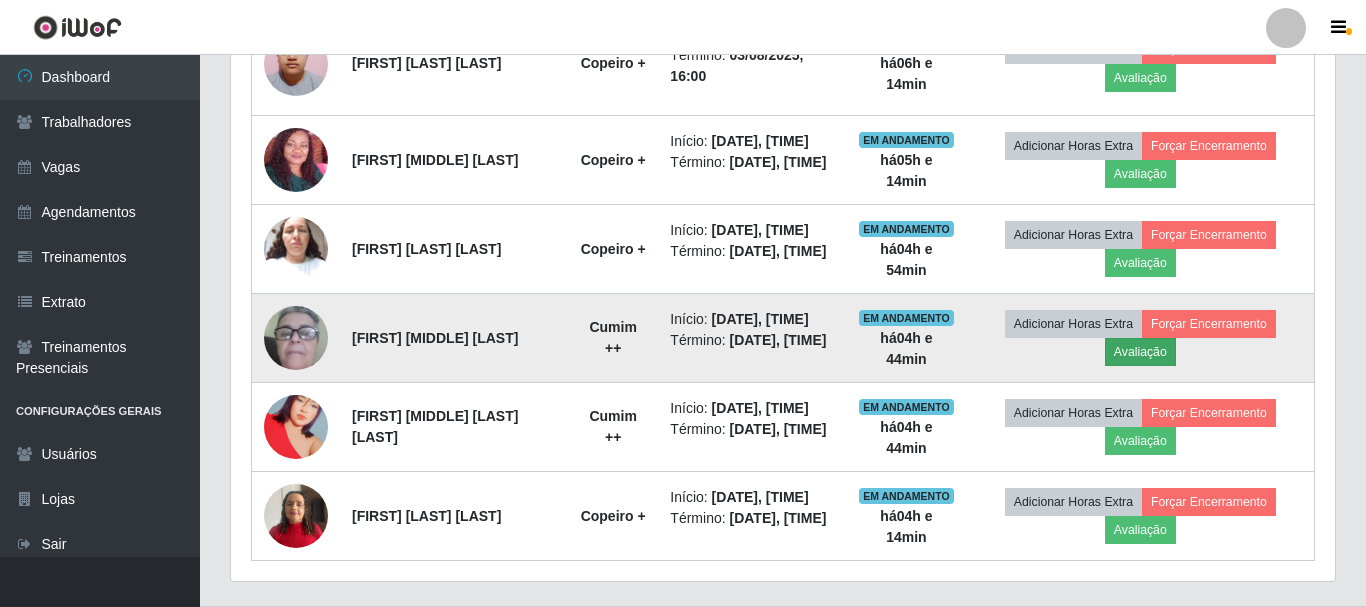 scroll, scrollTop: 999585, scrollLeft: 998911, axis: both 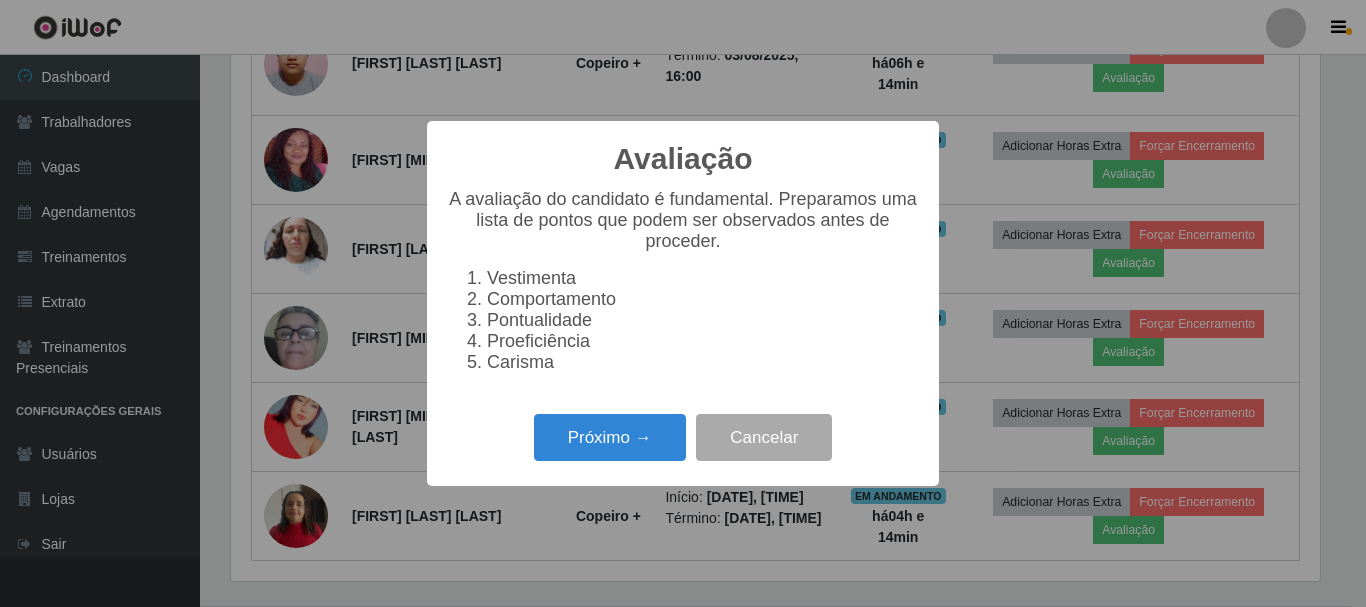 click on "Próximo → Cancelar" at bounding box center (683, 437) 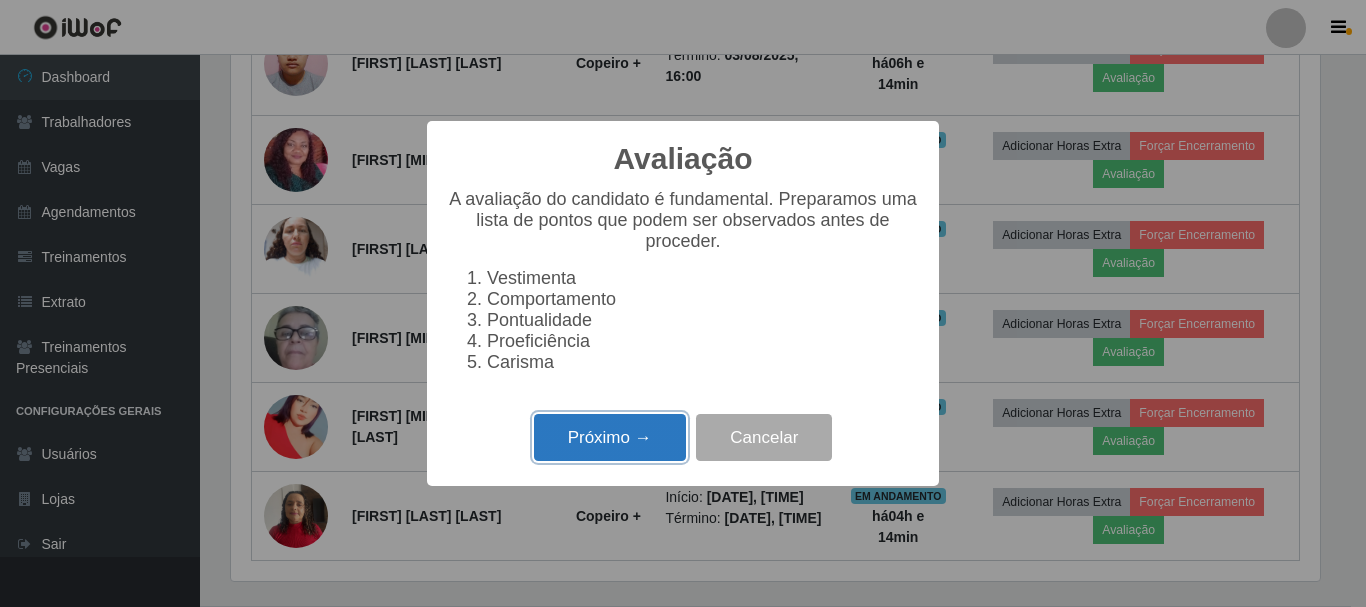 click on "Próximo →" at bounding box center [610, 437] 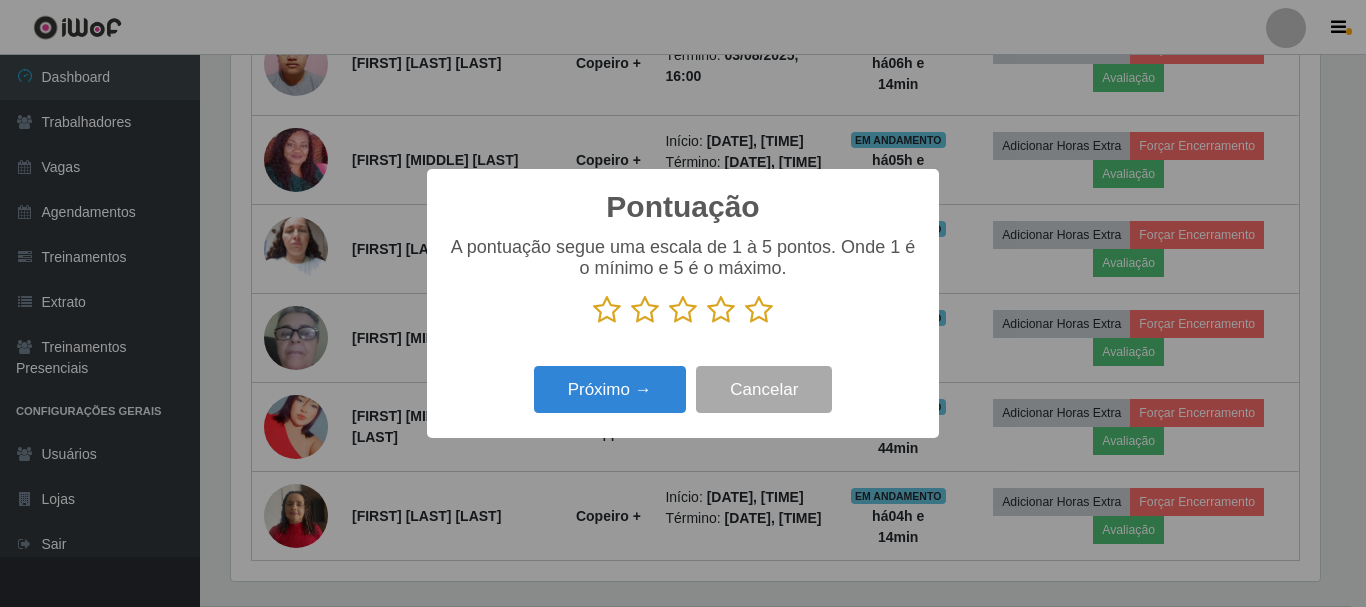 scroll, scrollTop: 999585, scrollLeft: 998911, axis: both 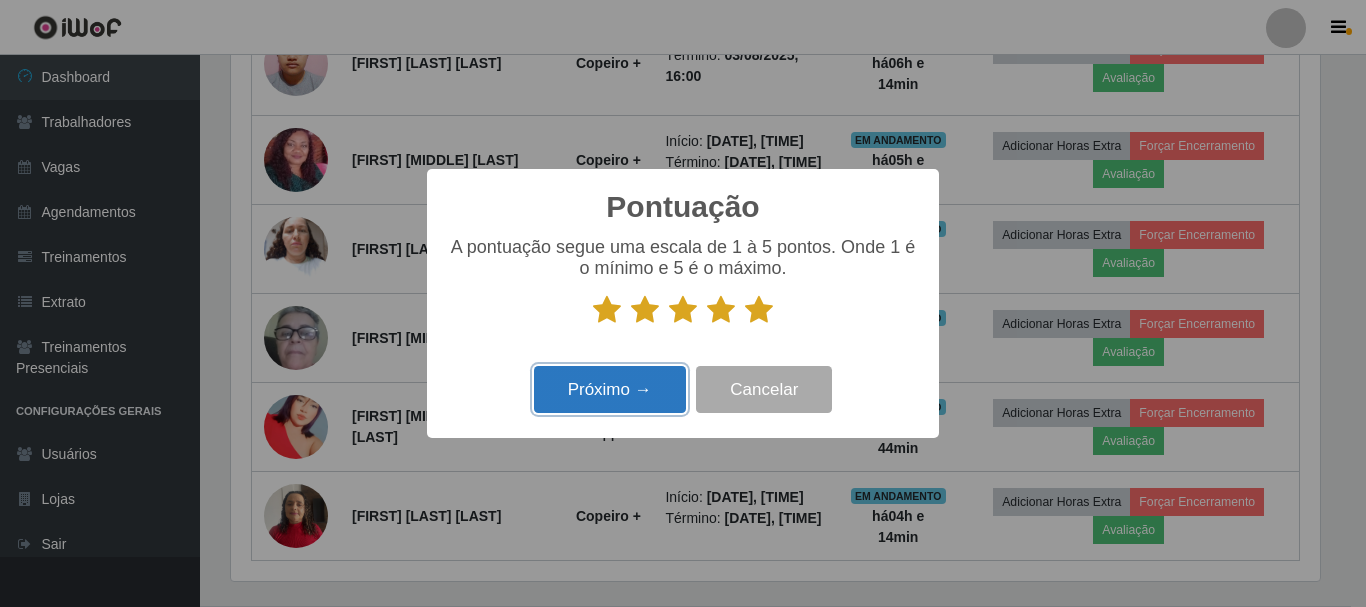 click on "Próximo →" at bounding box center (610, 389) 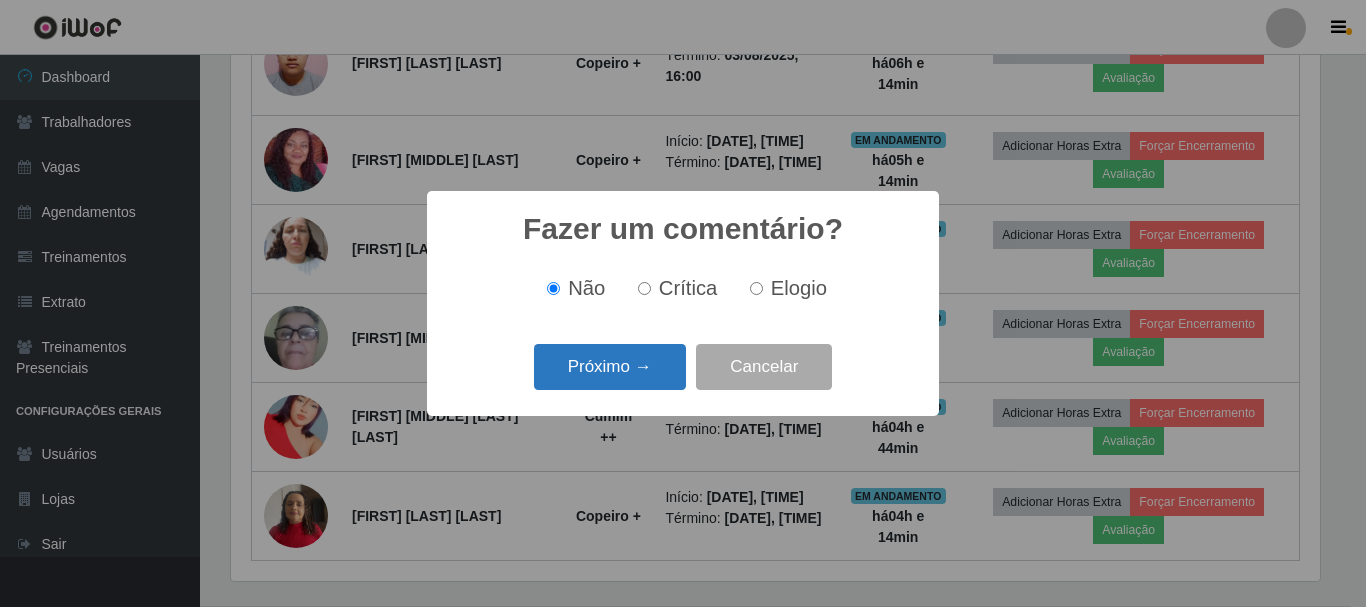 click on "Próximo →" at bounding box center (610, 367) 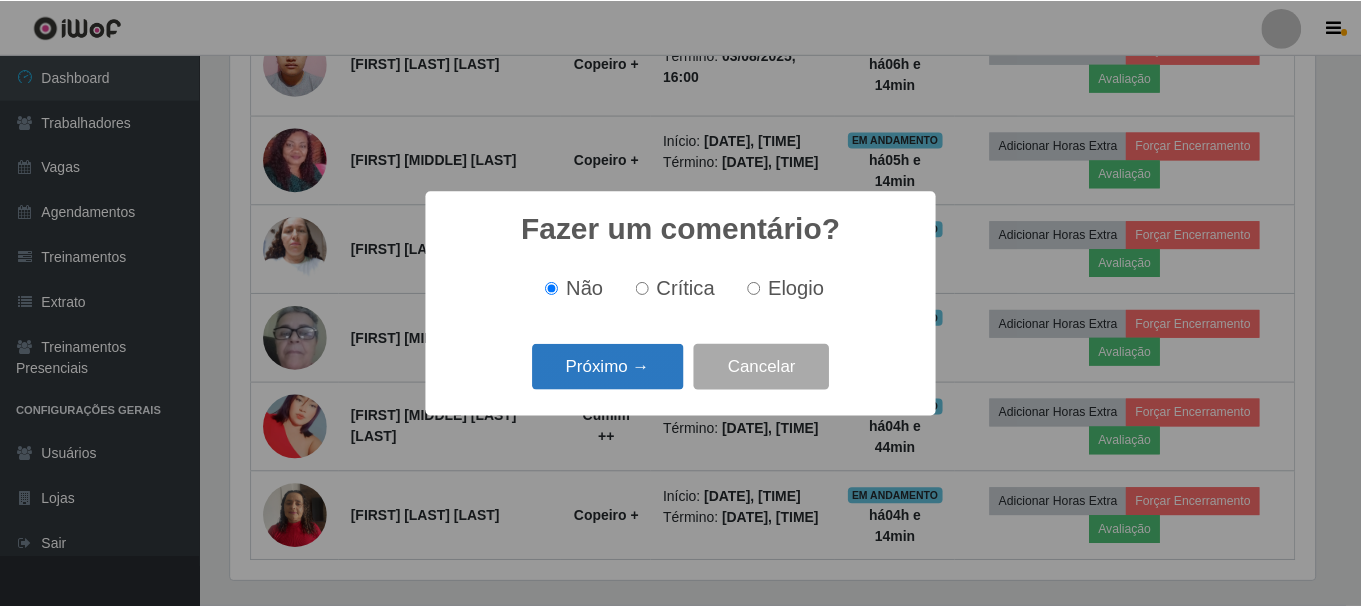 scroll, scrollTop: 999585, scrollLeft: 998911, axis: both 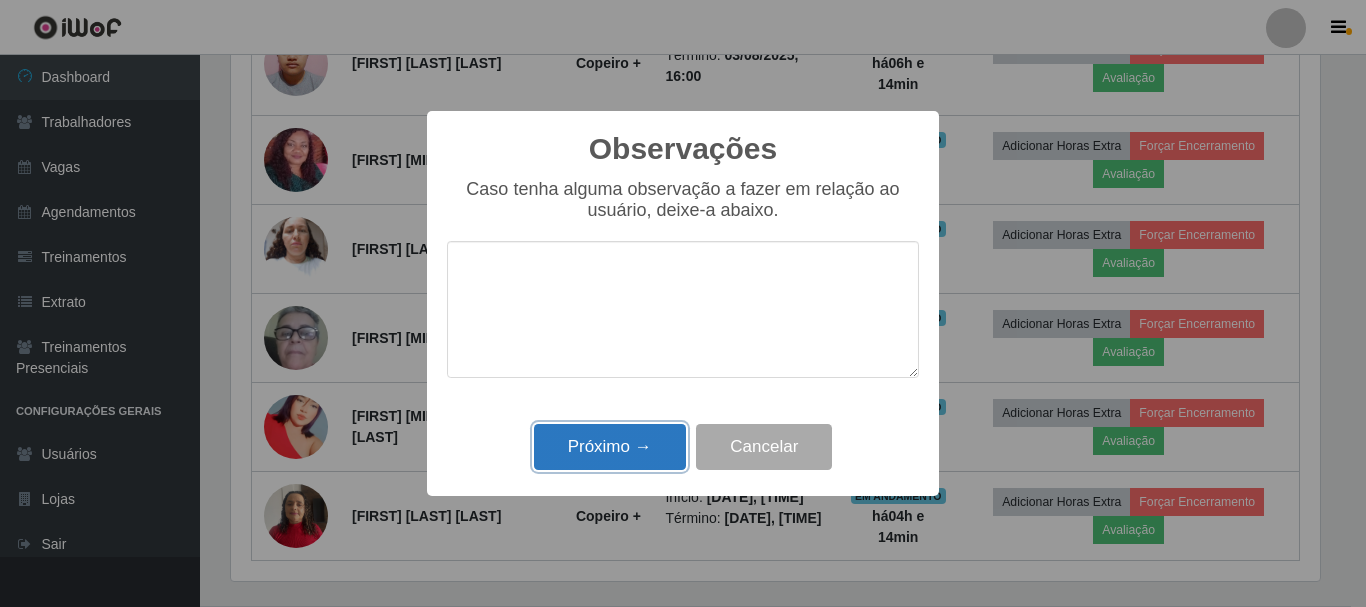 click on "Próximo →" at bounding box center [610, 447] 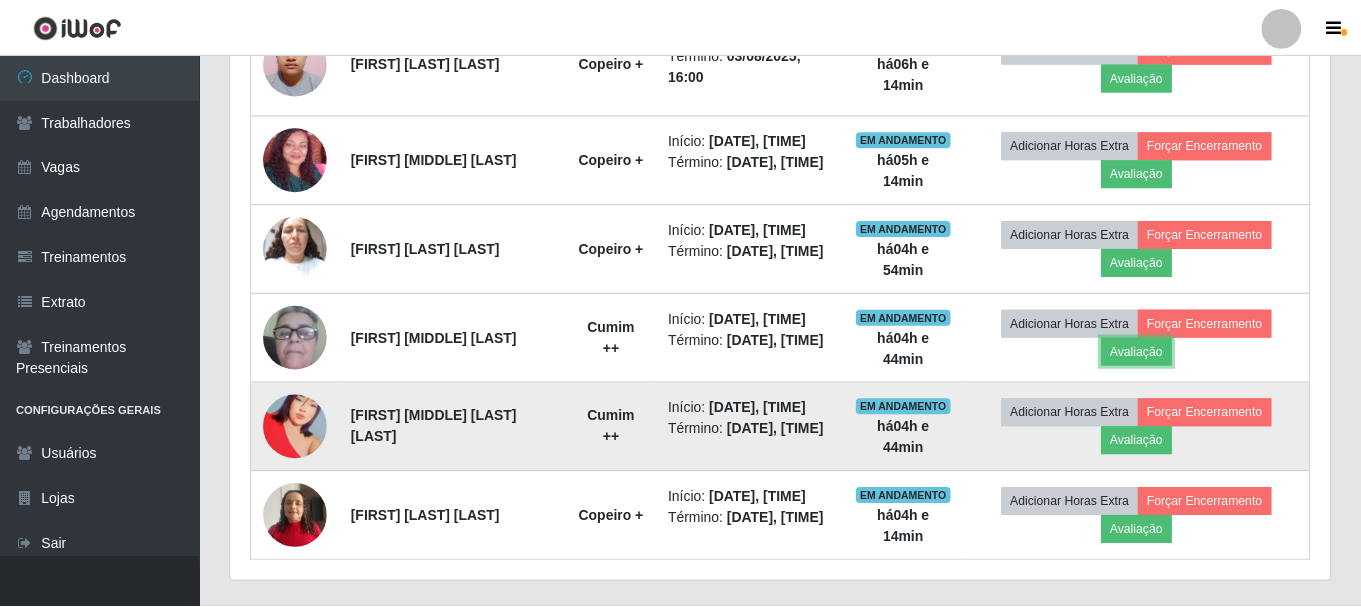 scroll, scrollTop: 999585, scrollLeft: 998901, axis: both 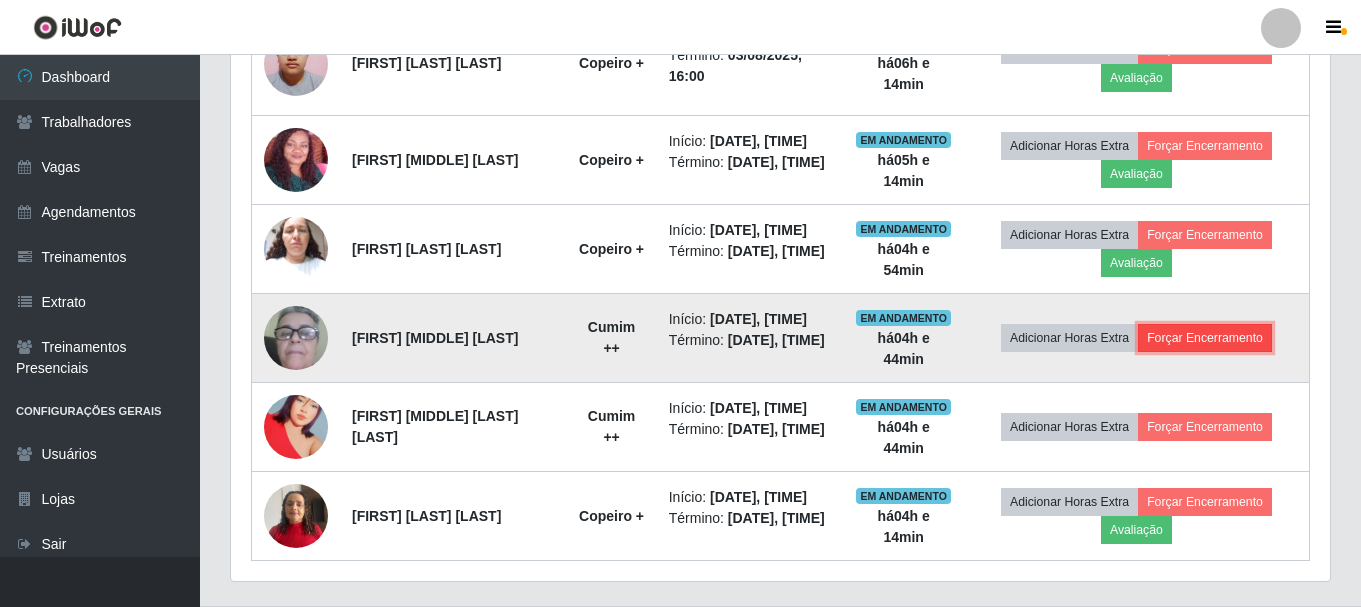 click on "Forçar Encerramento" at bounding box center [1205, 338] 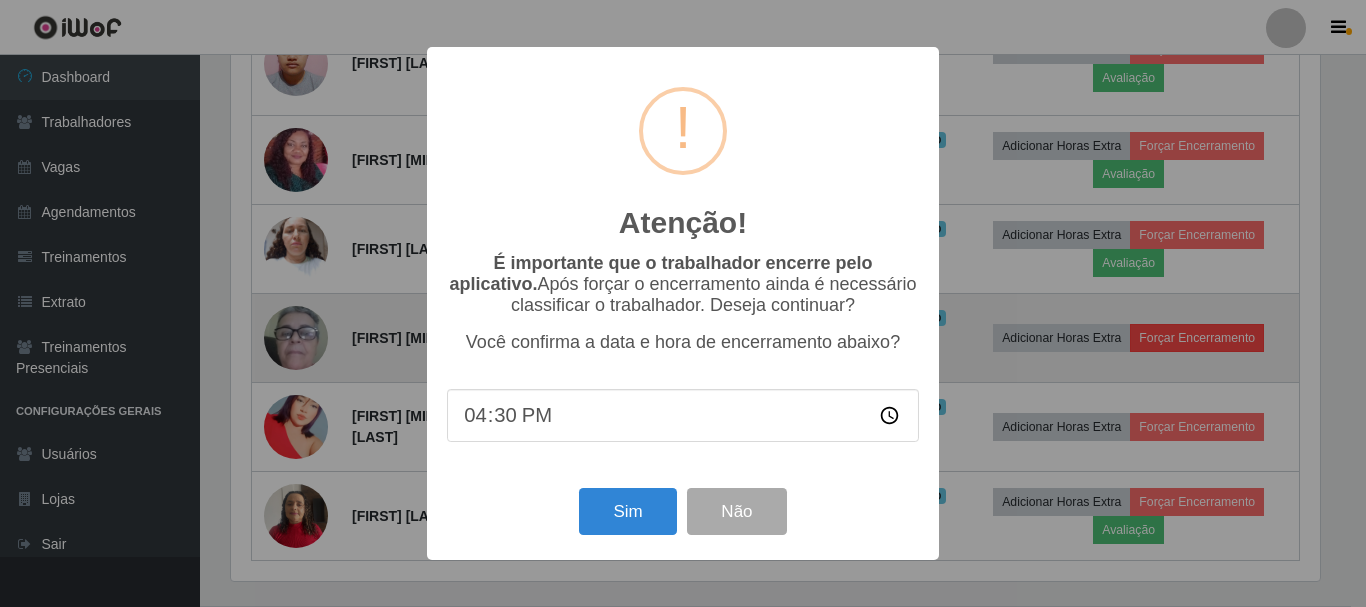 scroll, scrollTop: 999585, scrollLeft: 998911, axis: both 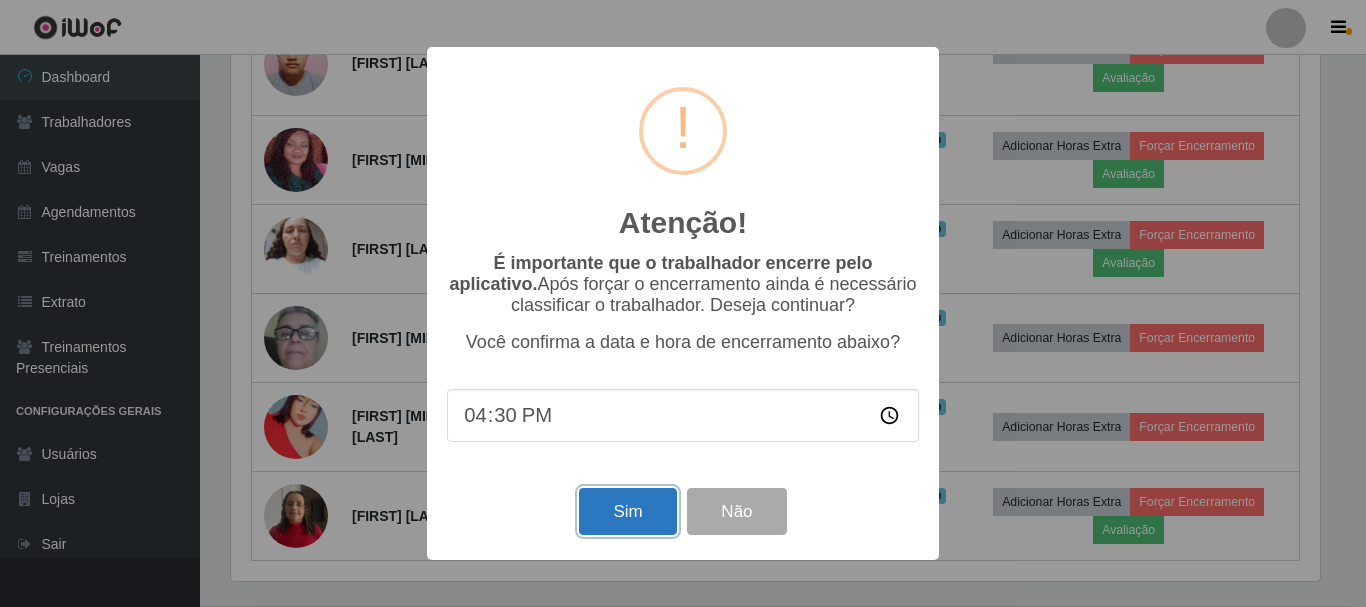 click on "Sim" at bounding box center [627, 511] 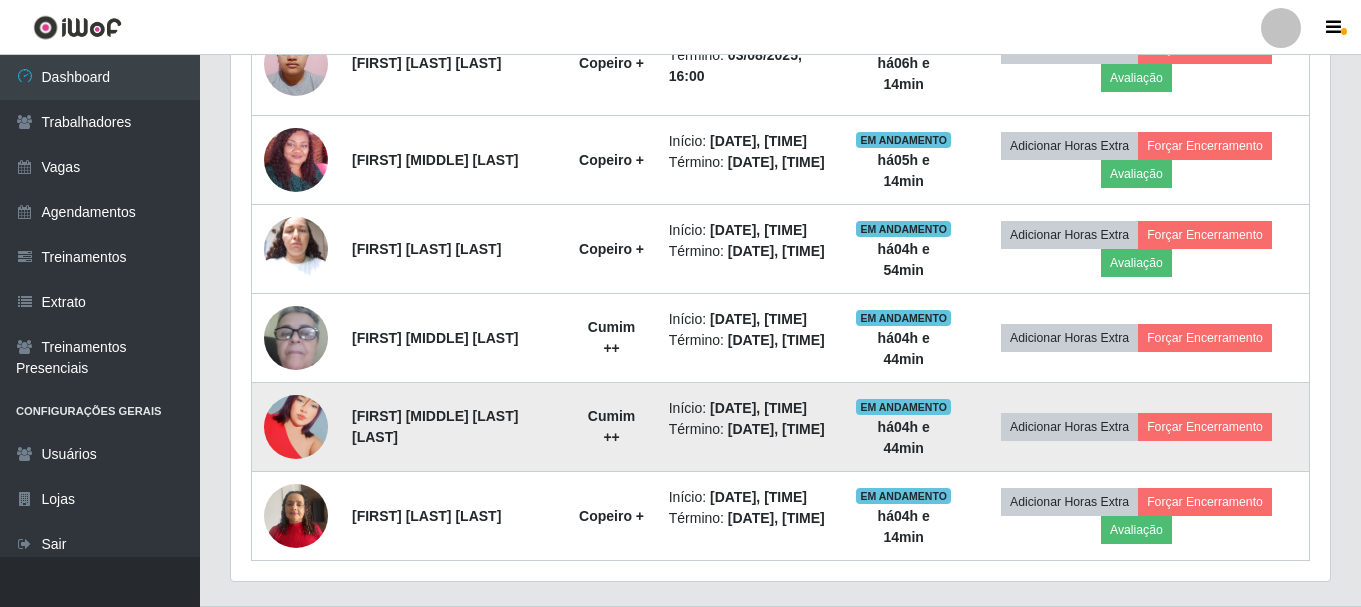 scroll 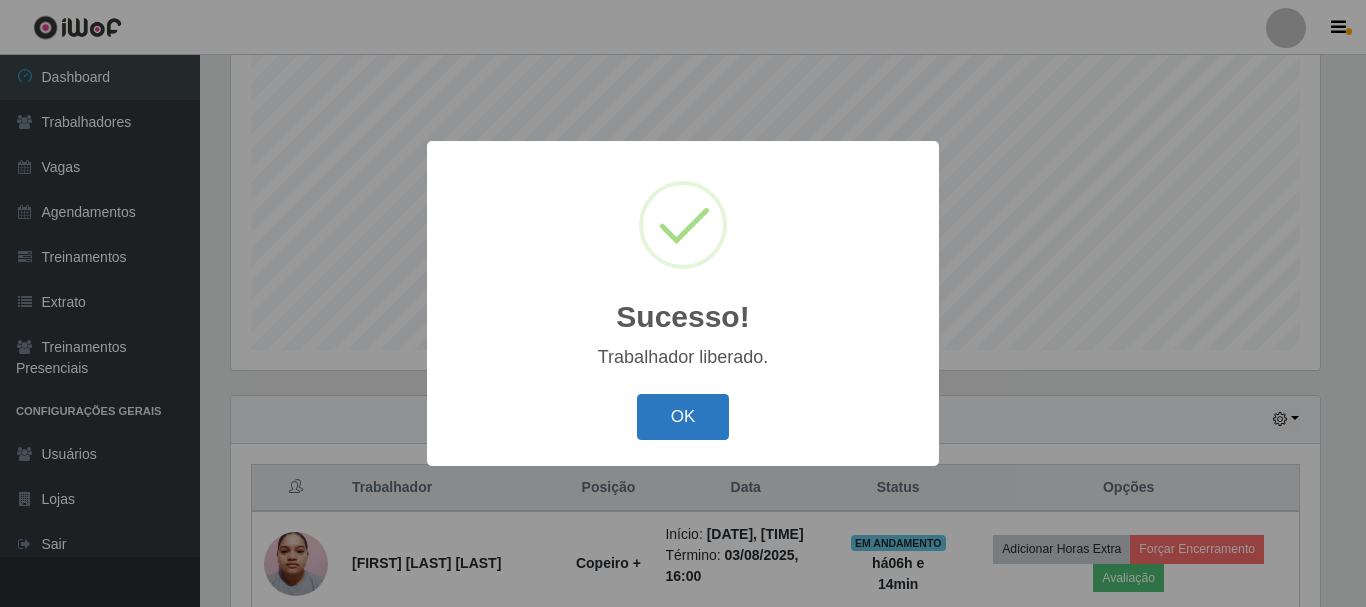 click on "OK" at bounding box center (683, 417) 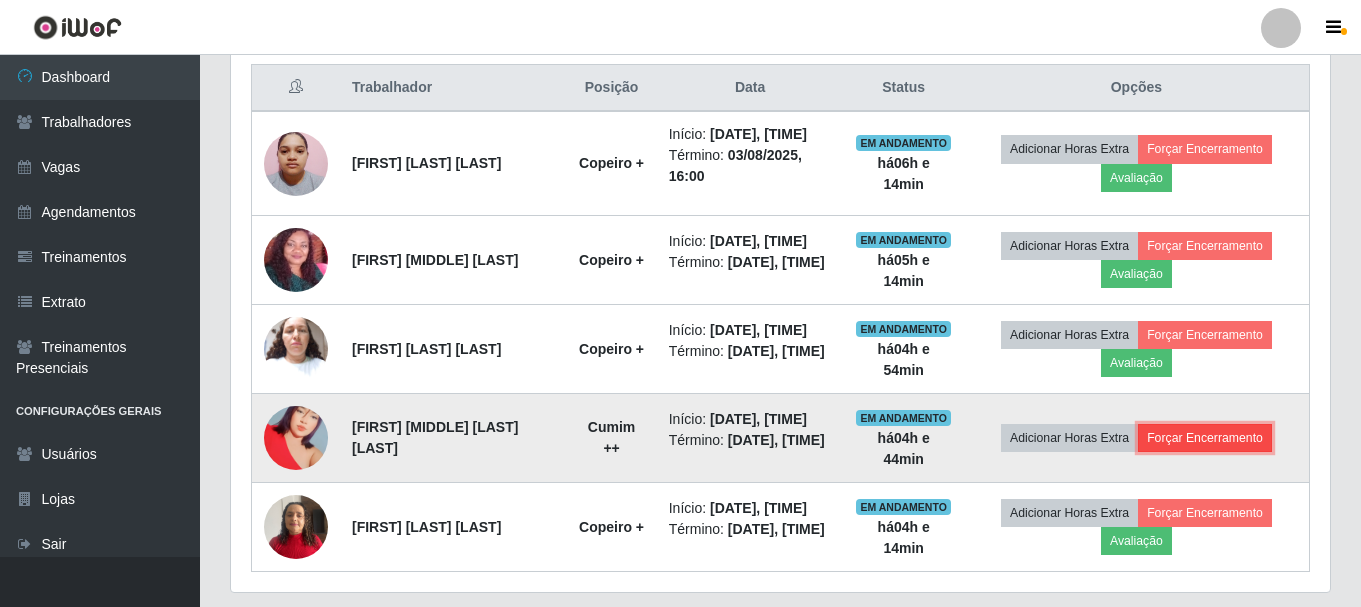 click on "Forçar Encerramento" at bounding box center [1205, 438] 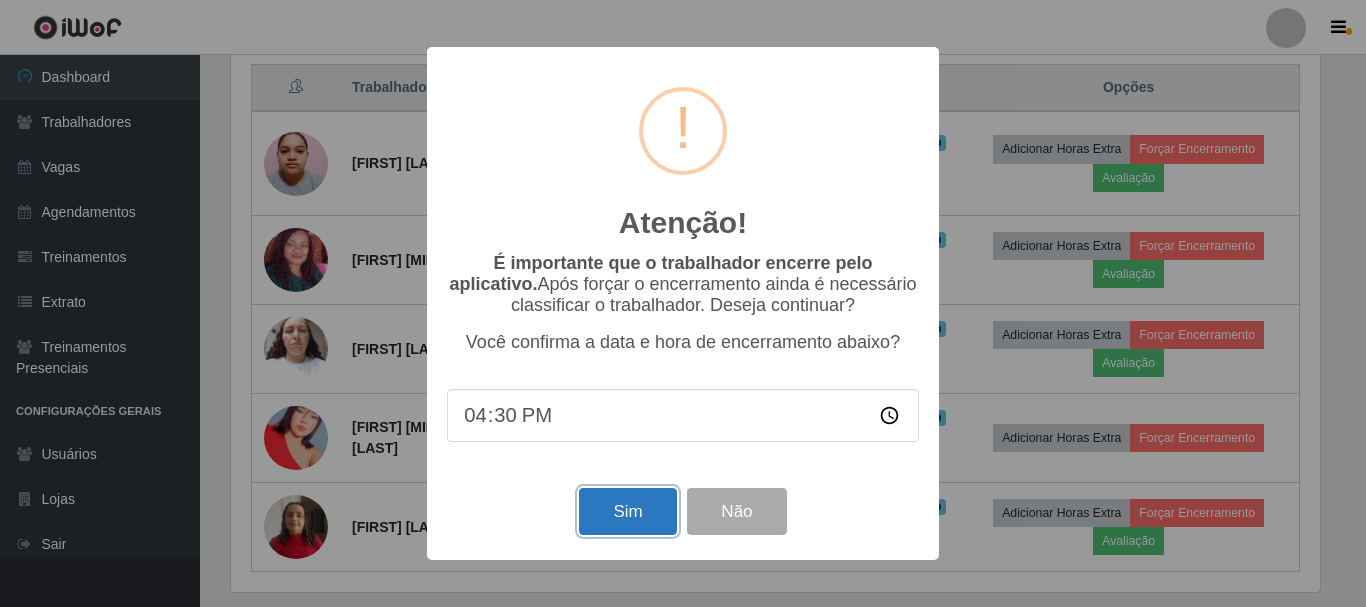 click on "Sim" at bounding box center (627, 511) 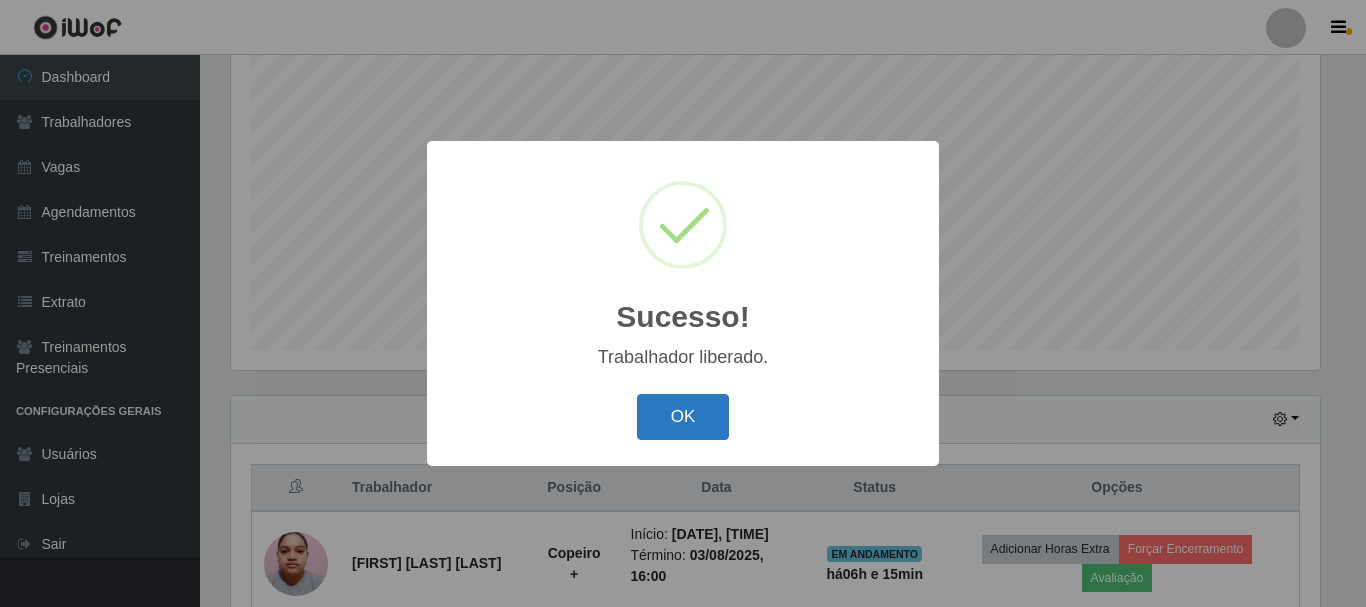 click on "OK" at bounding box center (683, 417) 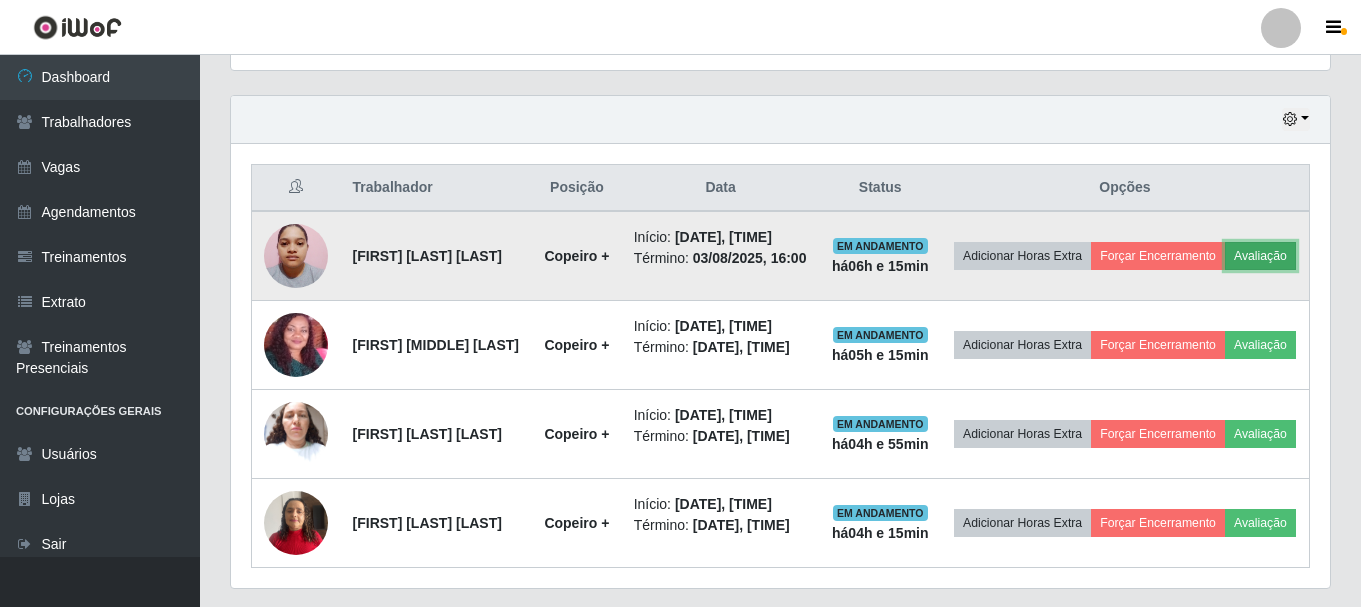click on "Avaliação" at bounding box center (1260, 256) 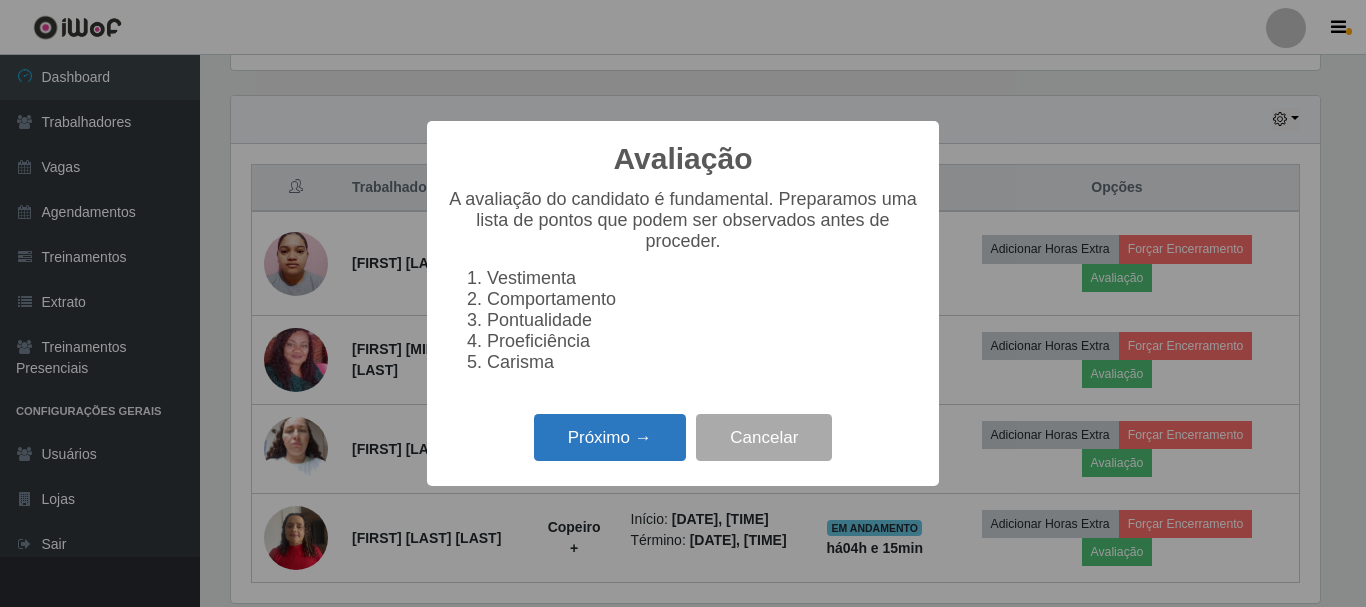 click on "Próximo →" at bounding box center [610, 437] 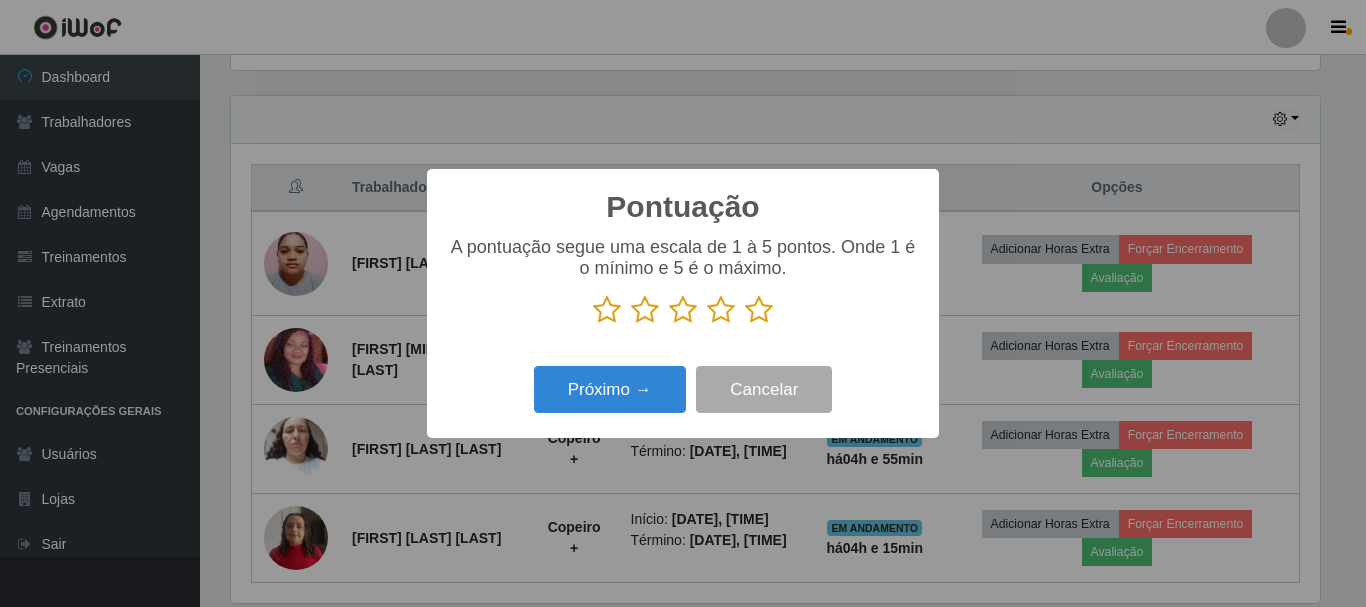 click at bounding box center (607, 310) 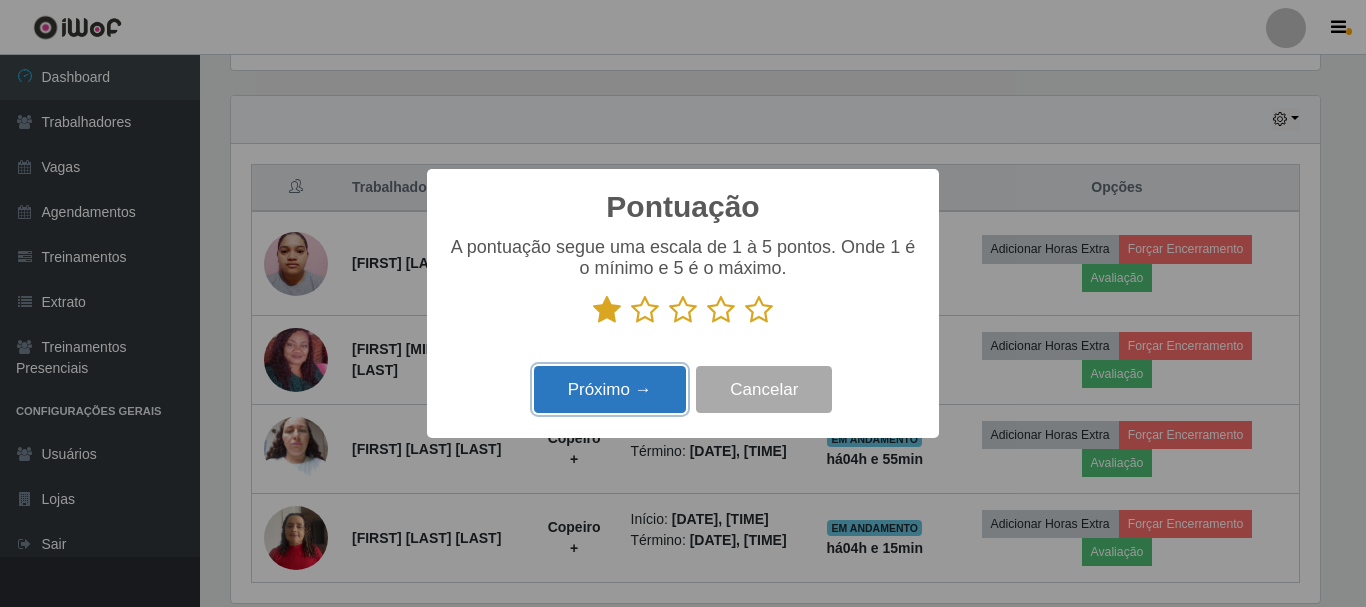 click on "Próximo →" at bounding box center [610, 389] 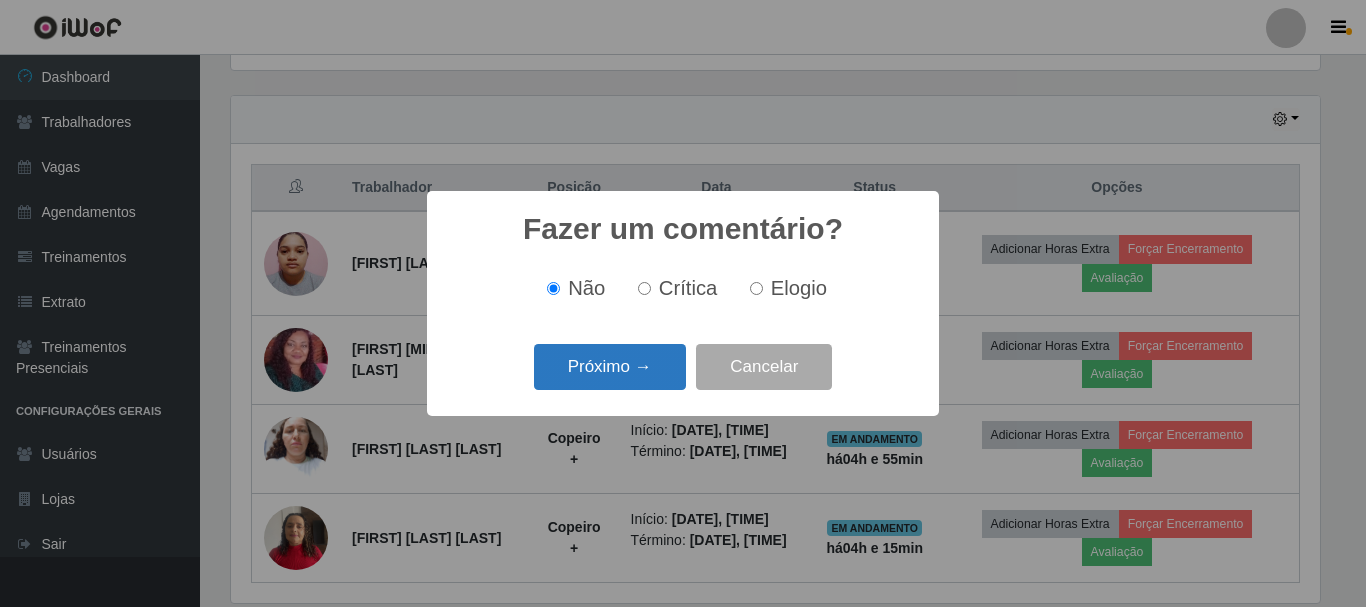click on "Próximo →" at bounding box center (610, 367) 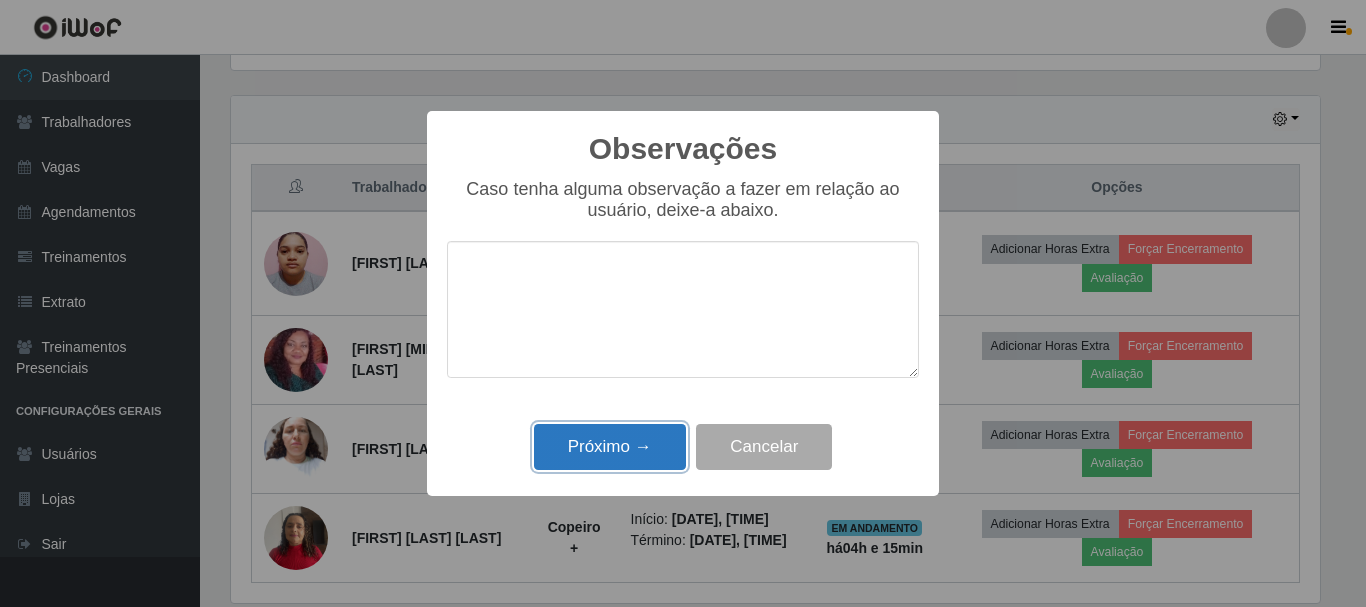 click on "Próximo →" at bounding box center (610, 447) 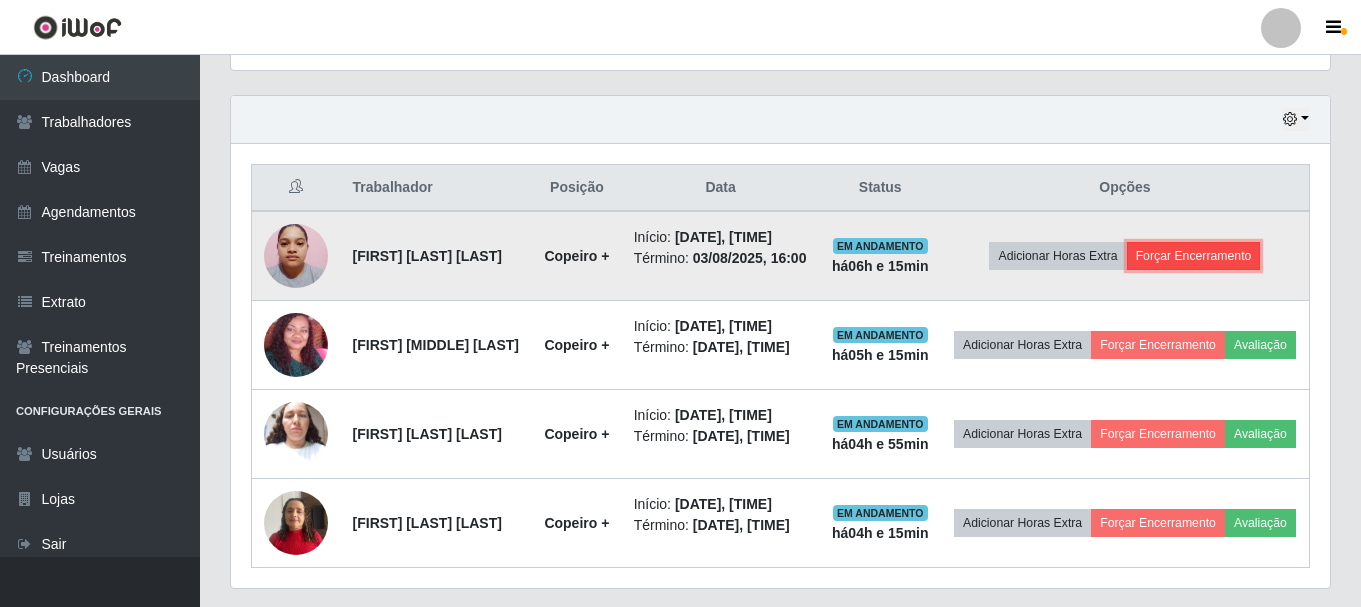 click on "Forçar Encerramento" at bounding box center [1194, 256] 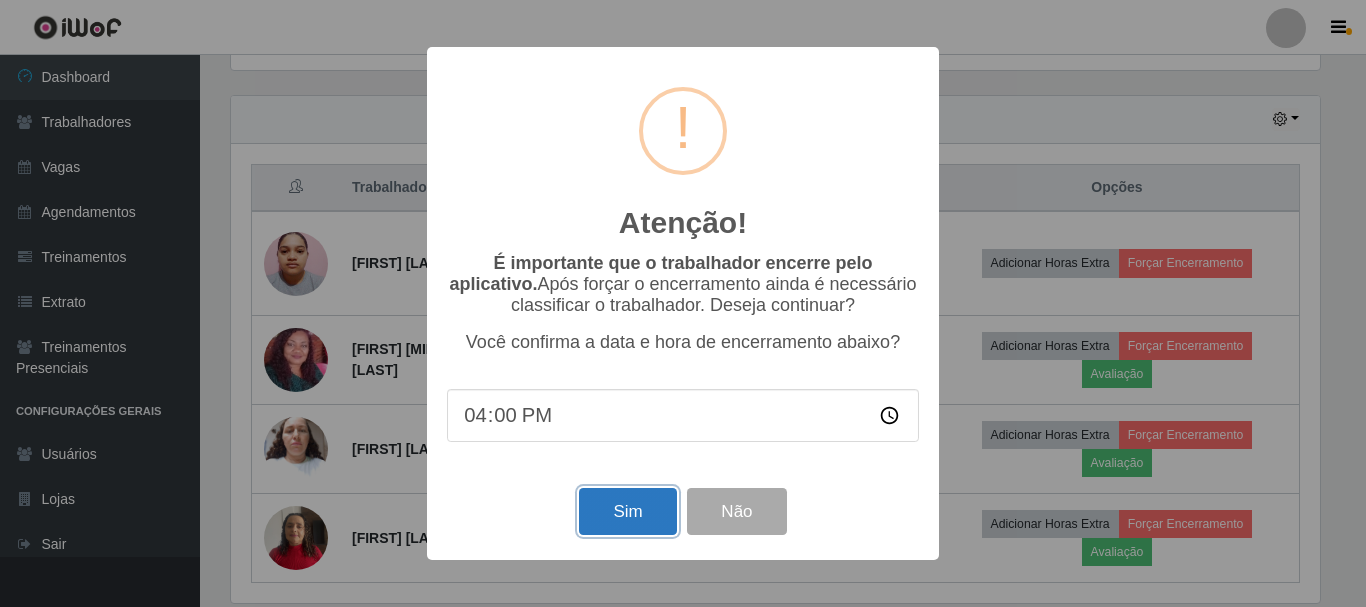 click on "Sim" at bounding box center [627, 511] 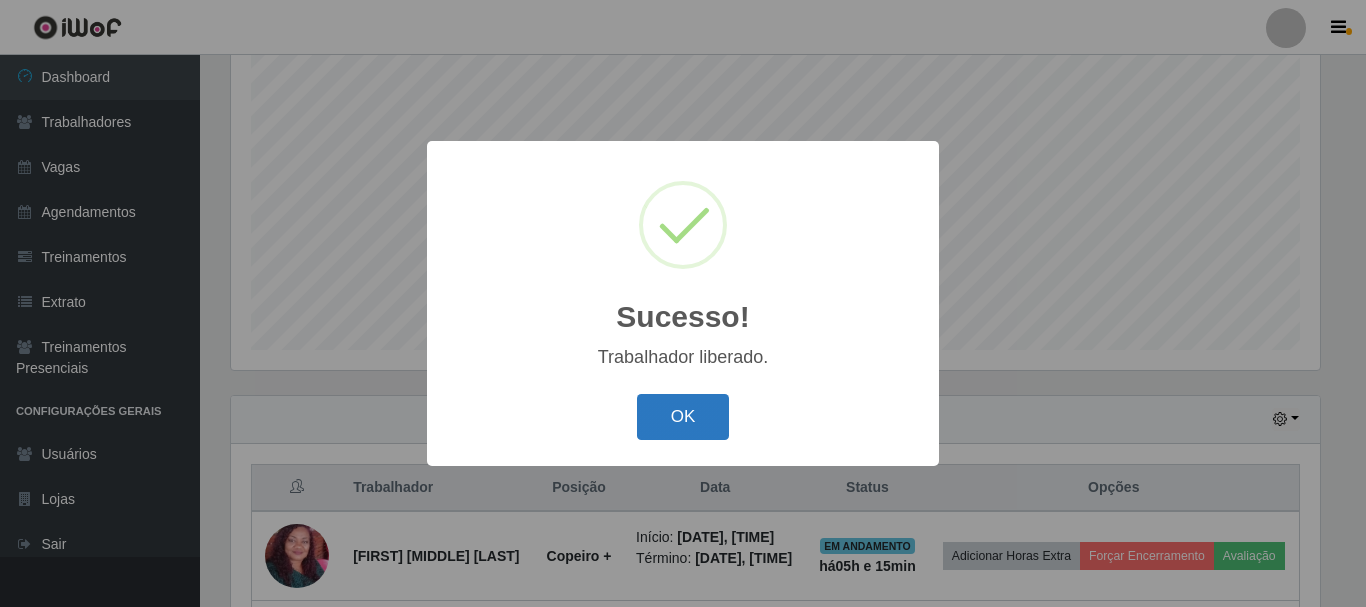 click on "OK" at bounding box center (683, 417) 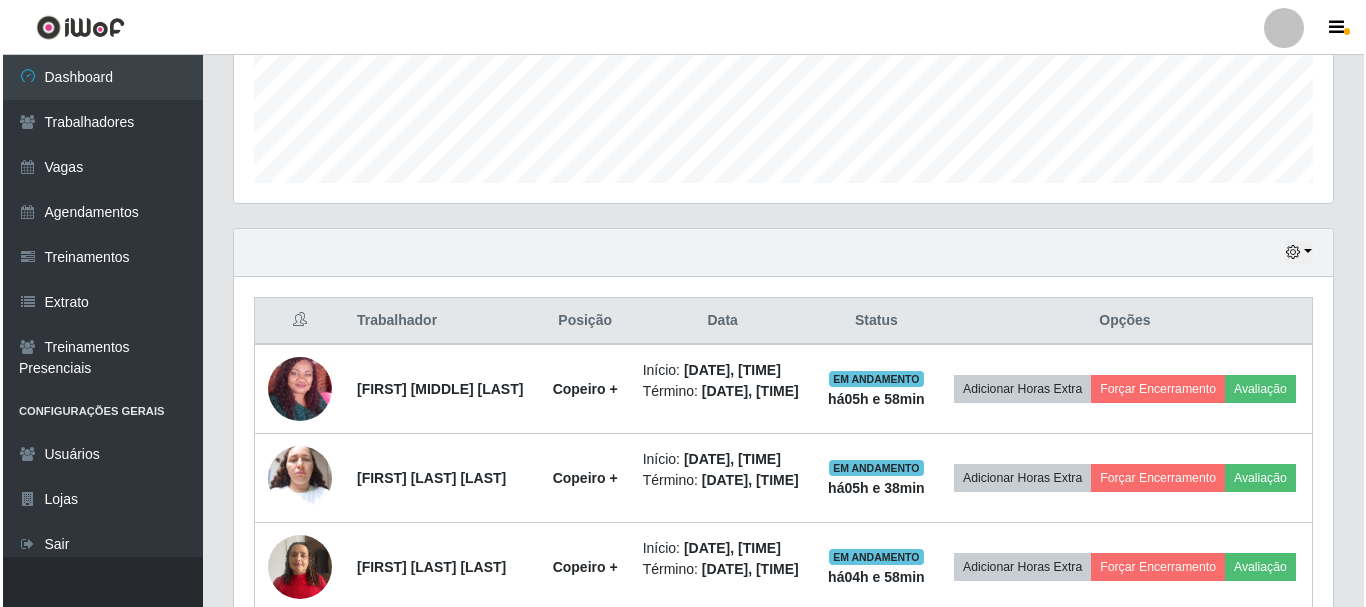 scroll, scrollTop: 632, scrollLeft: 0, axis: vertical 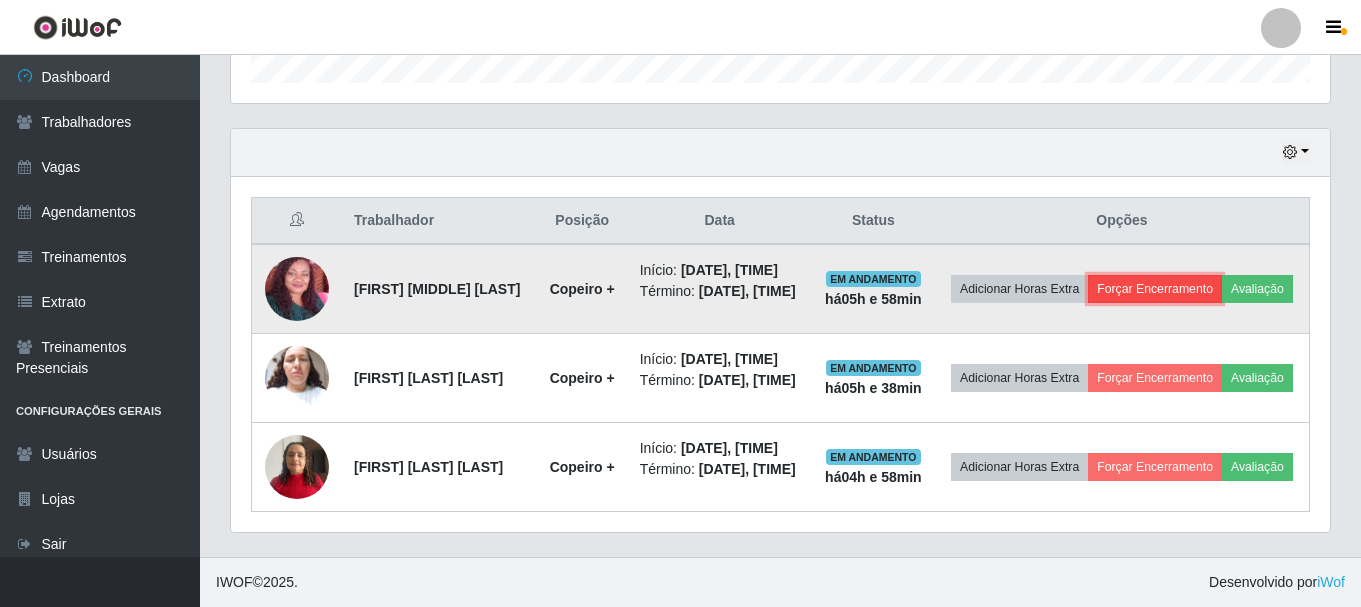 click on "Forçar Encerramento" at bounding box center [1155, 289] 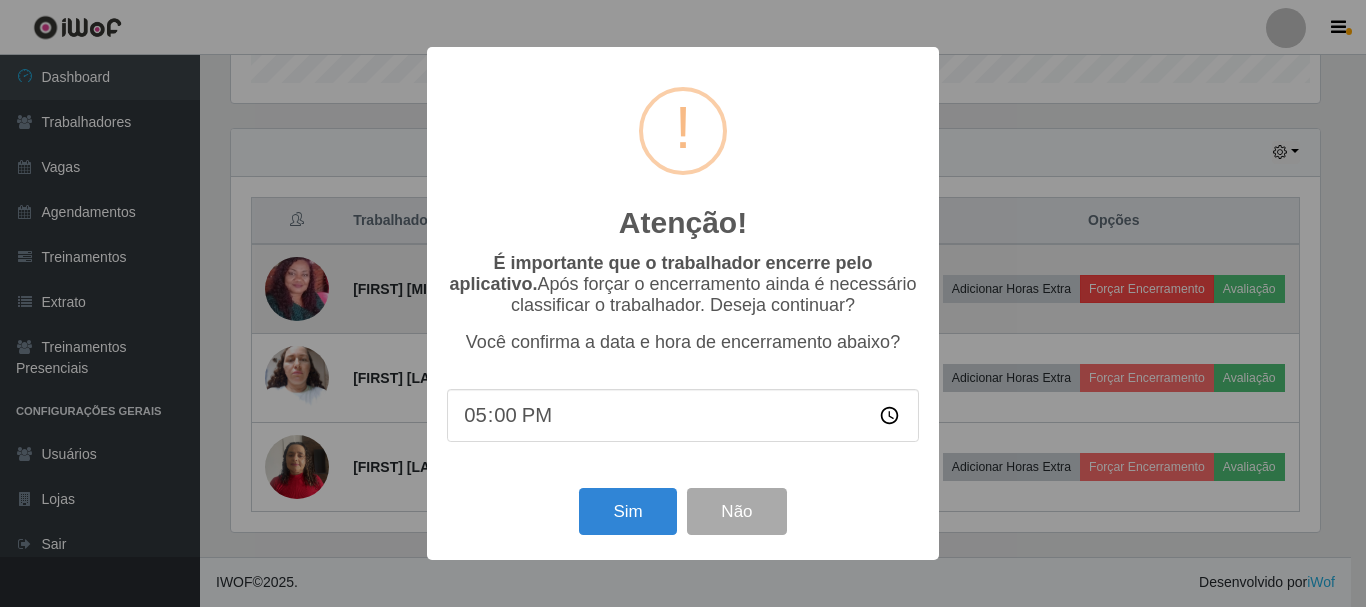 scroll, scrollTop: 999585, scrollLeft: 998911, axis: both 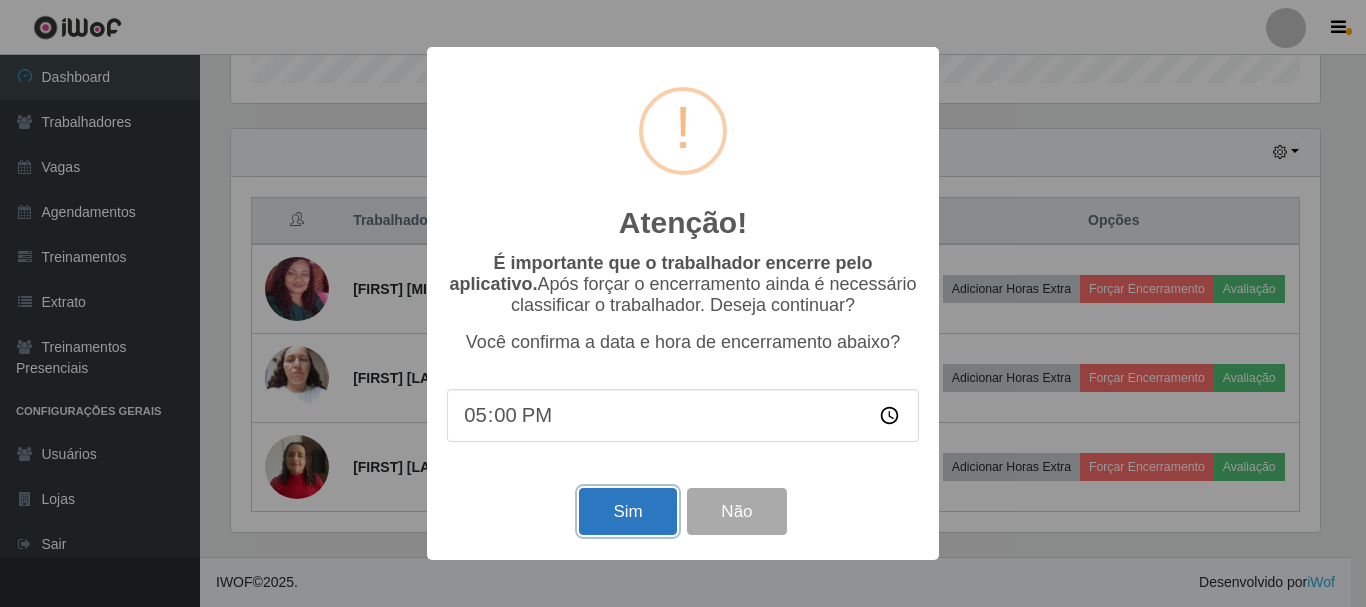 click on "Sim" at bounding box center [627, 511] 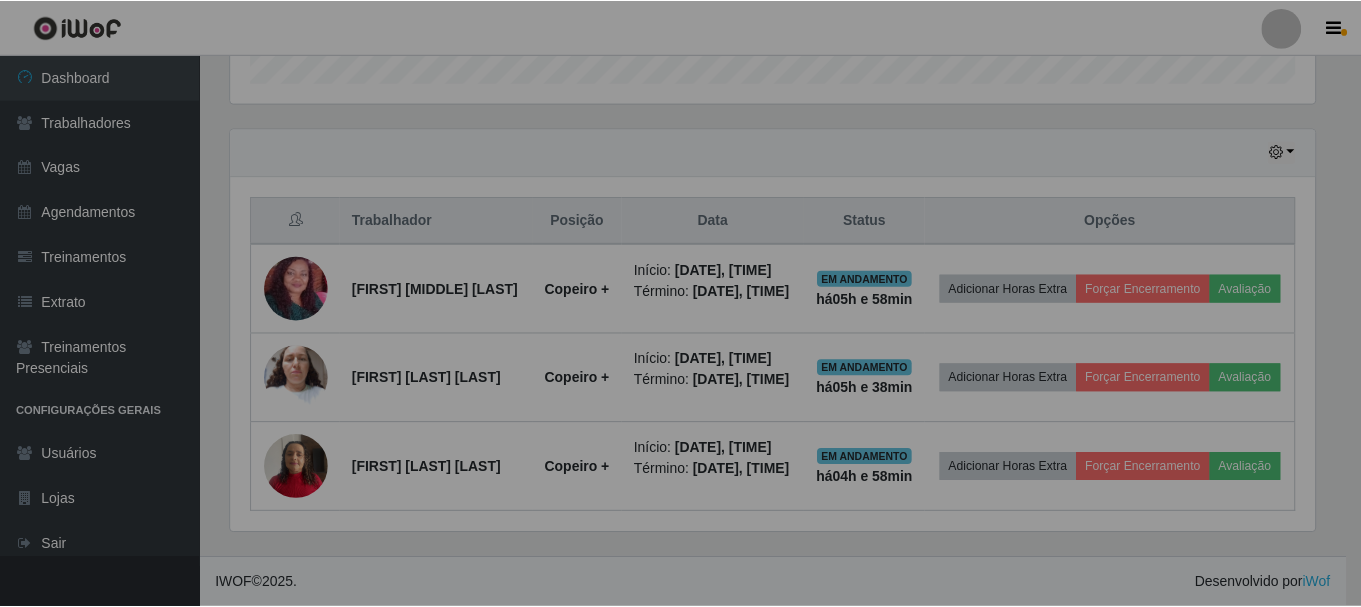 scroll, scrollTop: 999585, scrollLeft: 998901, axis: both 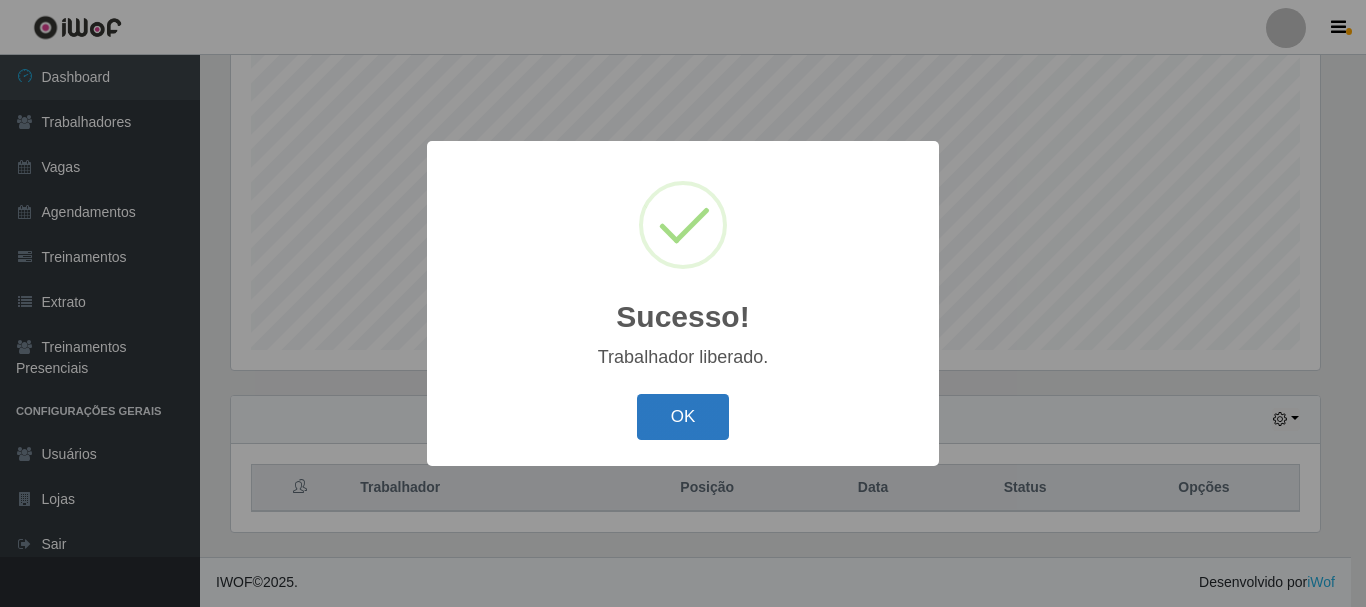 click on "OK" at bounding box center (683, 417) 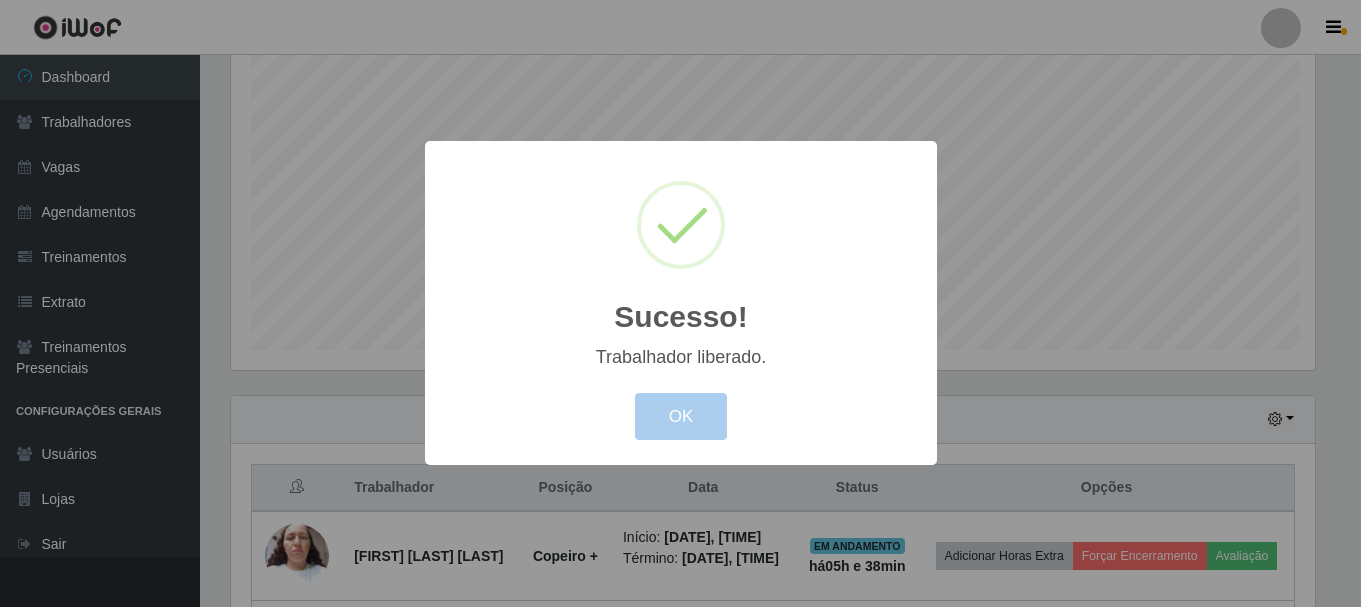 scroll, scrollTop: 999585, scrollLeft: 998901, axis: both 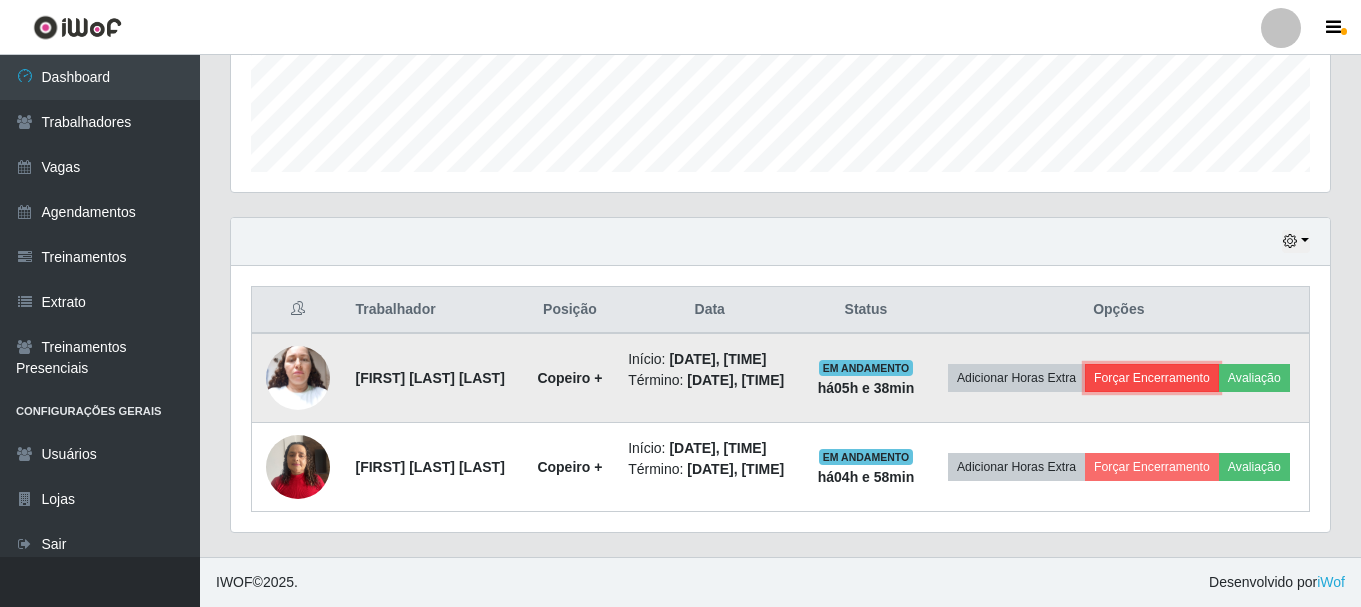 click on "Forçar Encerramento" at bounding box center [1152, 378] 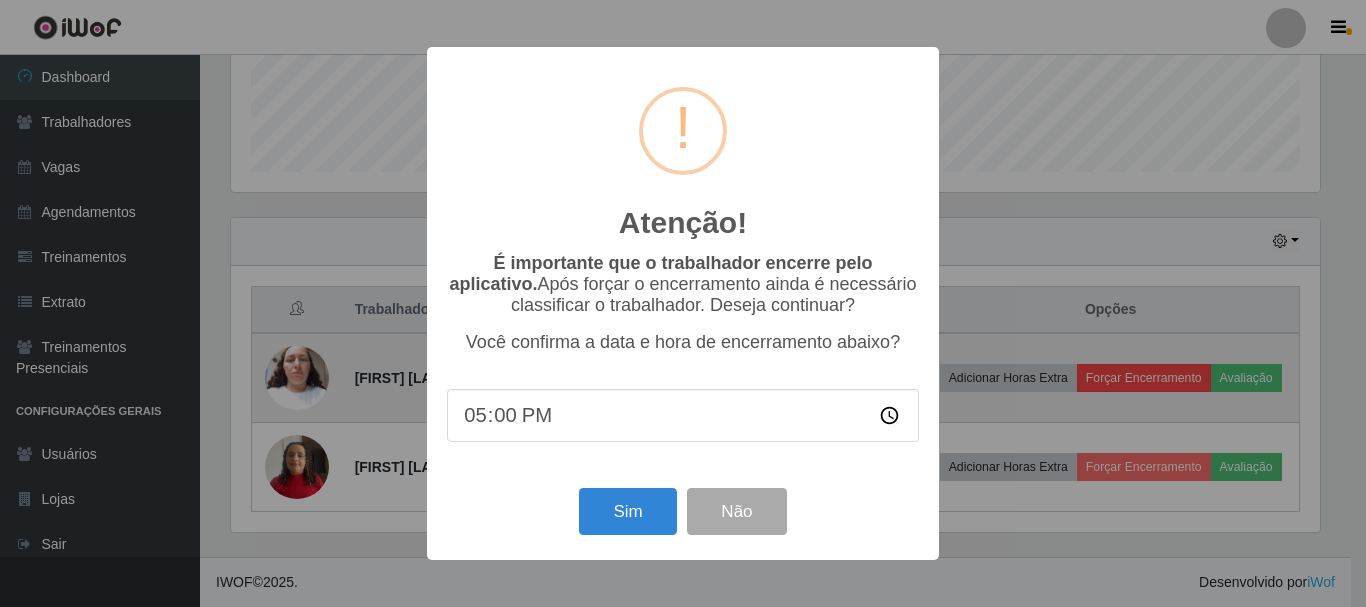 scroll, scrollTop: 999585, scrollLeft: 998911, axis: both 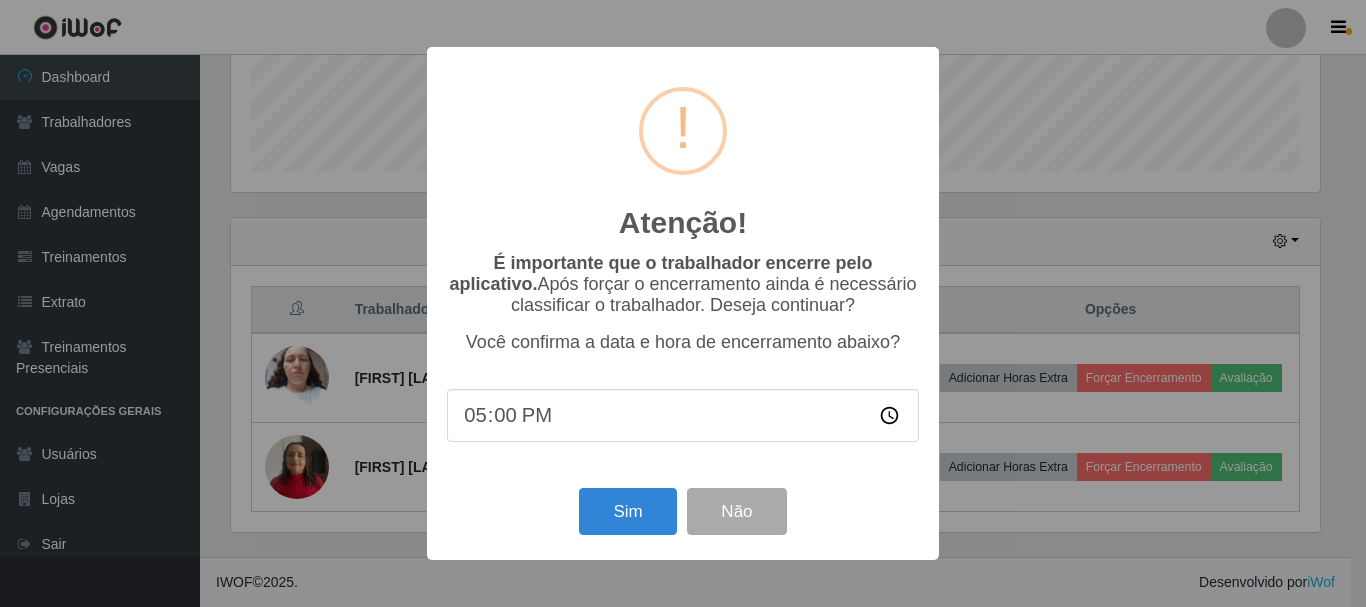 click on "Atenção! × É importante que o trabalhador encerre pelo aplicativo.
Após forçar o encerramento ainda é necessário classificar o trabalhador.
Deseja continuar?
Você confirma a data e hora de encerramento abaixo?
[TIME]
Sim Não" at bounding box center [683, 303] 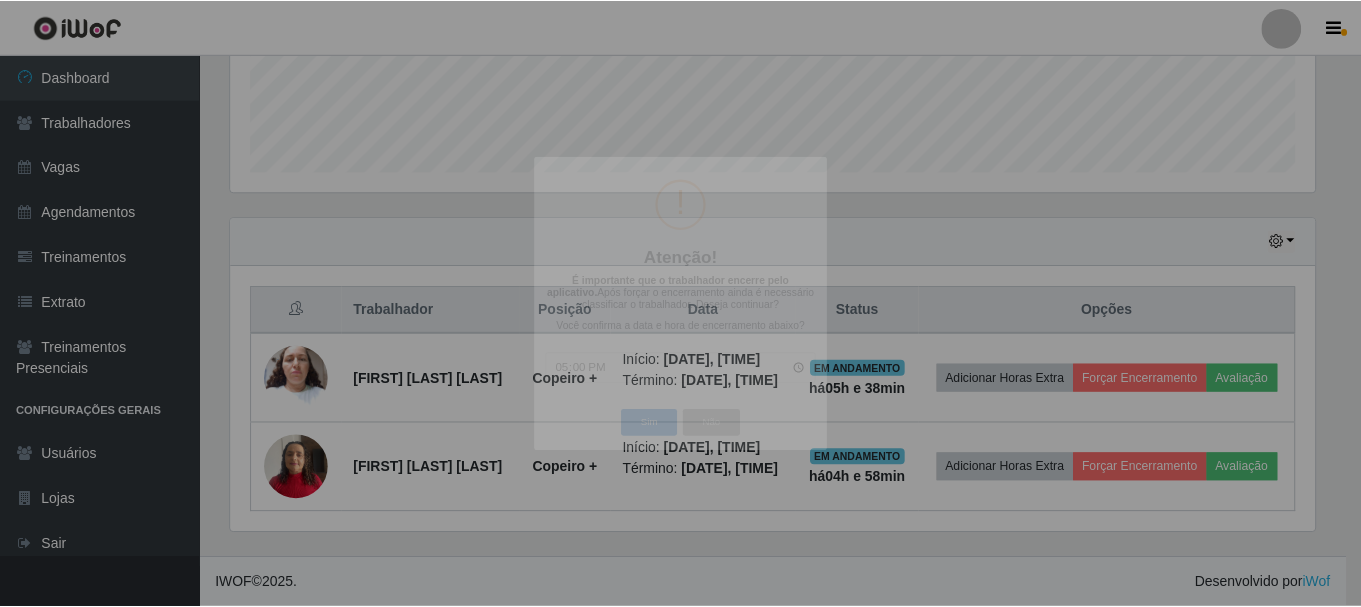 scroll, scrollTop: 999585, scrollLeft: 998901, axis: both 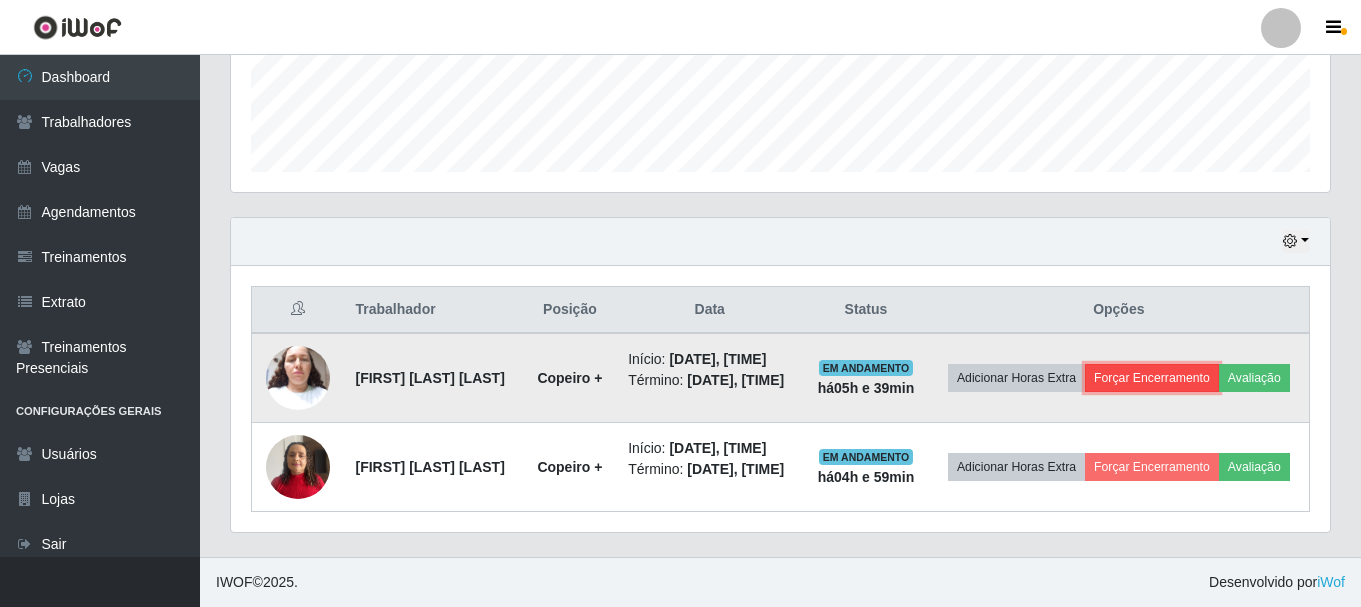 click on "Forçar Encerramento" at bounding box center (1152, 378) 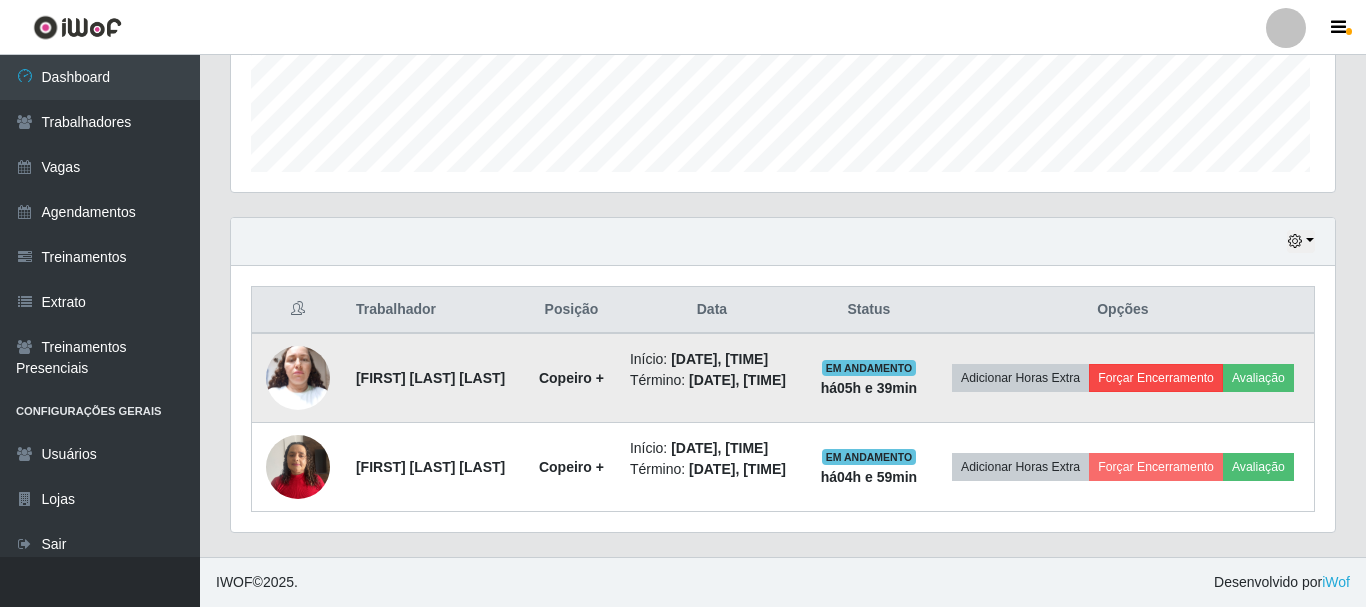 scroll, scrollTop: 999585, scrollLeft: 998911, axis: both 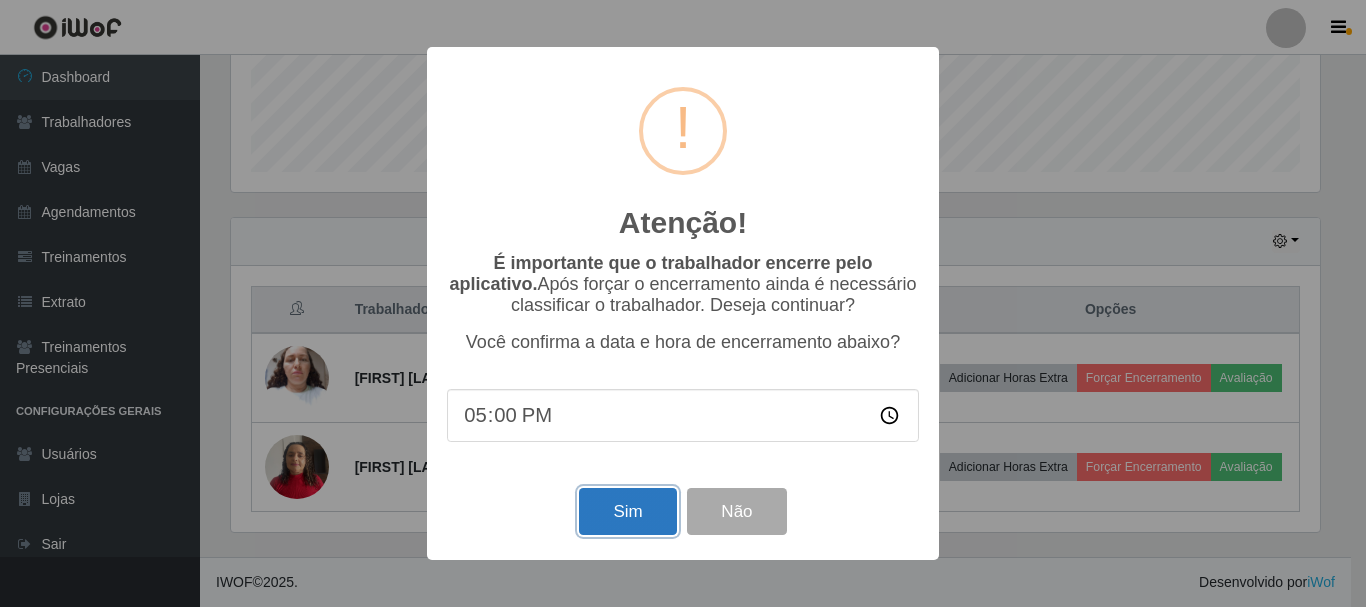 click on "Sim" at bounding box center (627, 511) 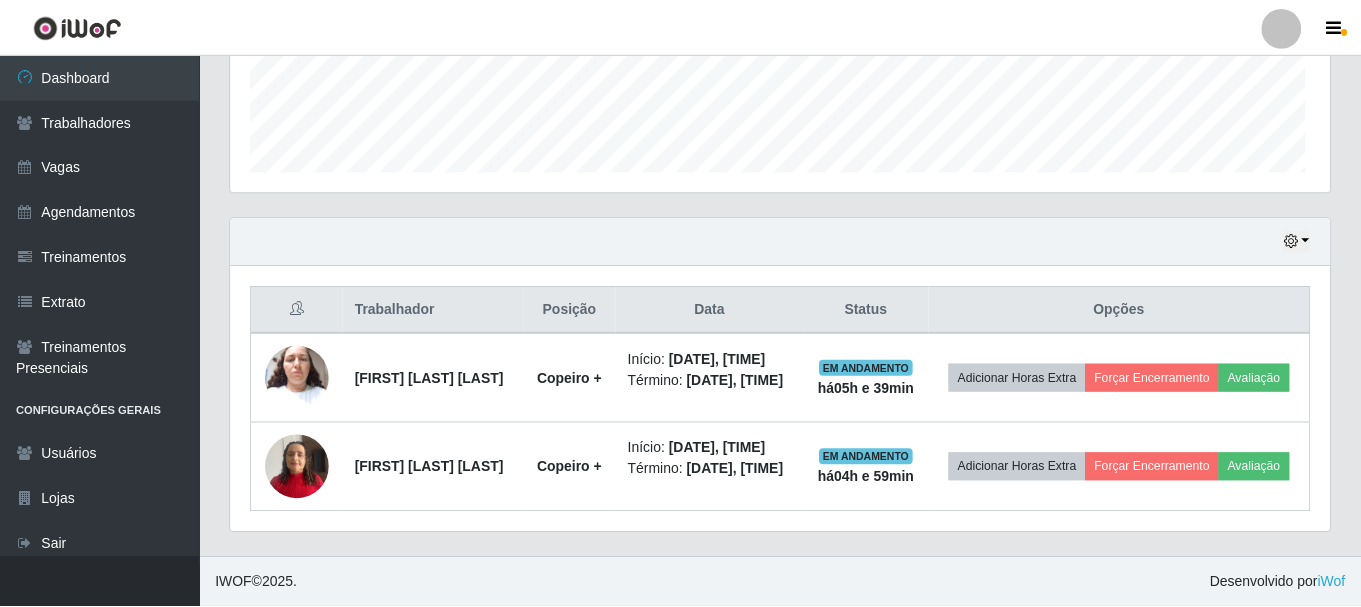 scroll, scrollTop: 999585, scrollLeft: 998901, axis: both 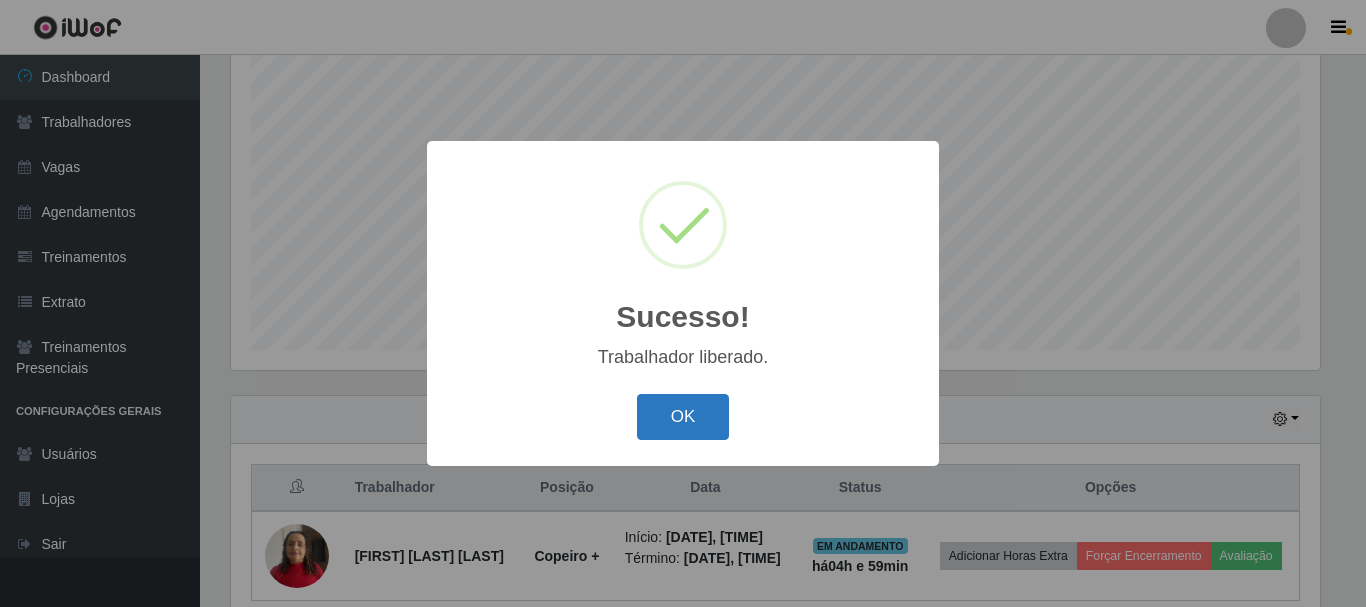 click on "OK" at bounding box center (683, 417) 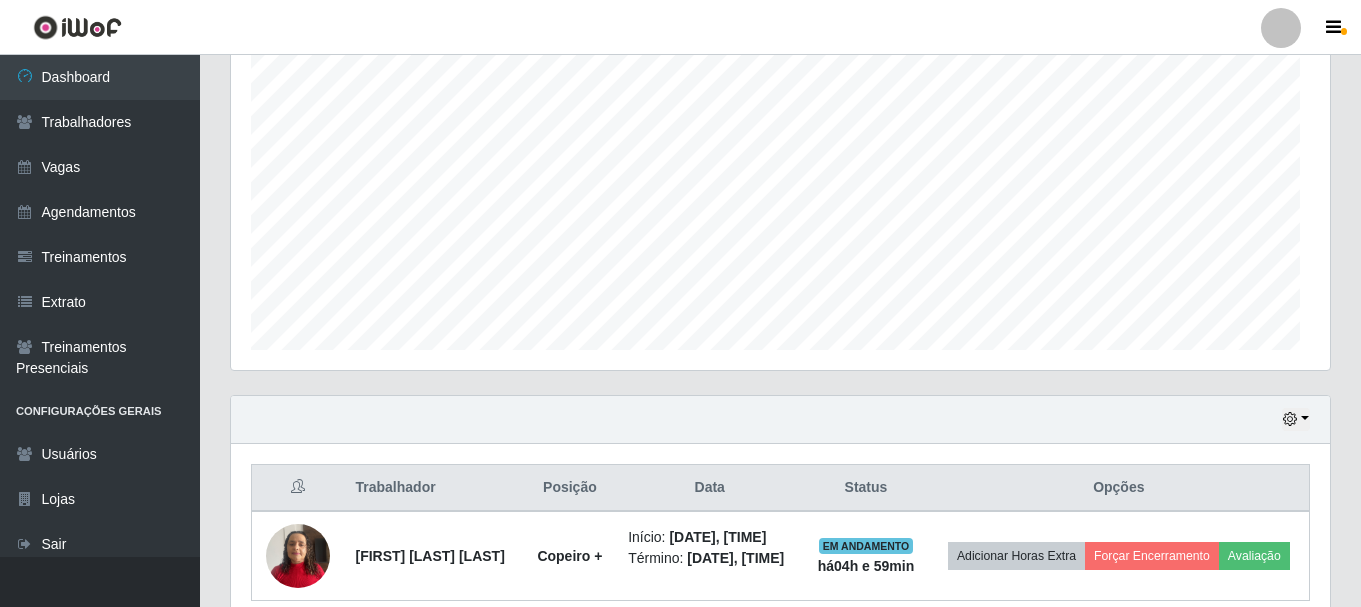 scroll, scrollTop: 999585, scrollLeft: 998901, axis: both 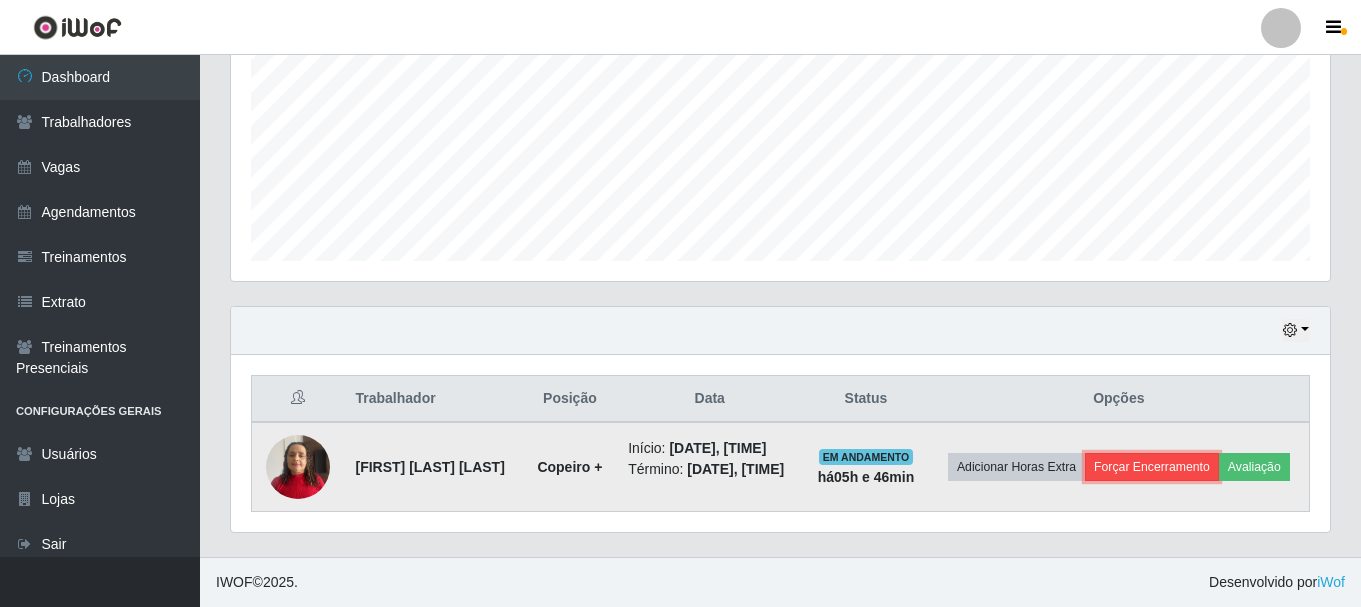 click on "Forçar Encerramento" at bounding box center (1152, 467) 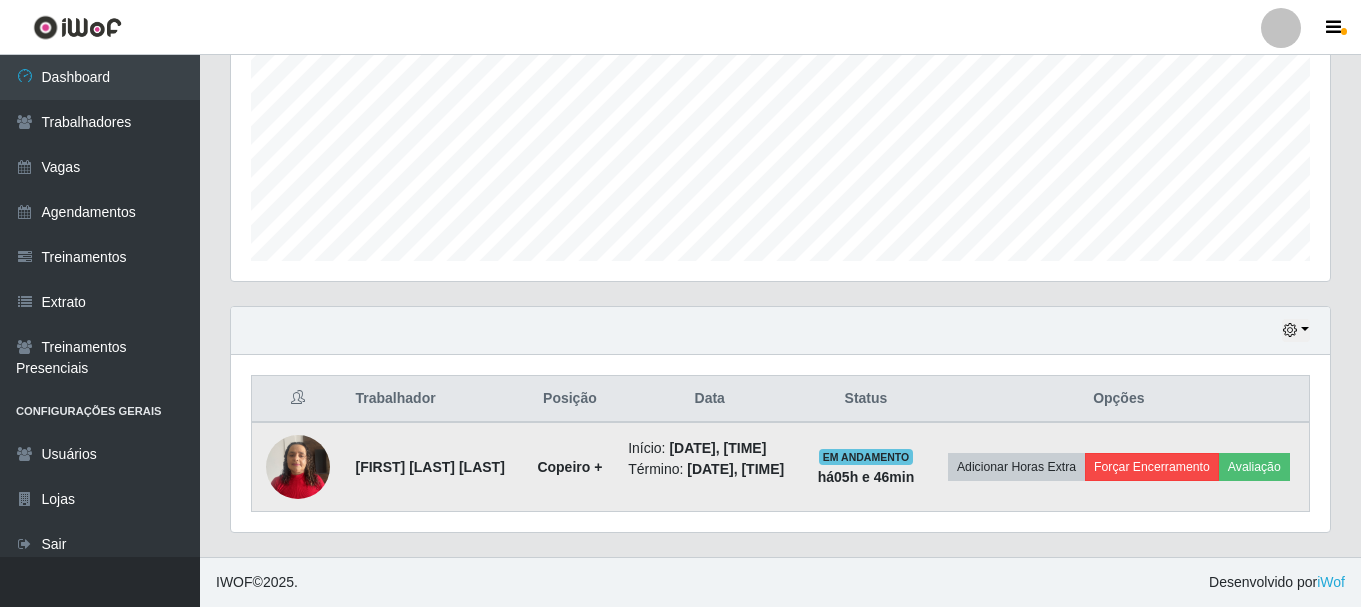 scroll, scrollTop: 999585, scrollLeft: 998911, axis: both 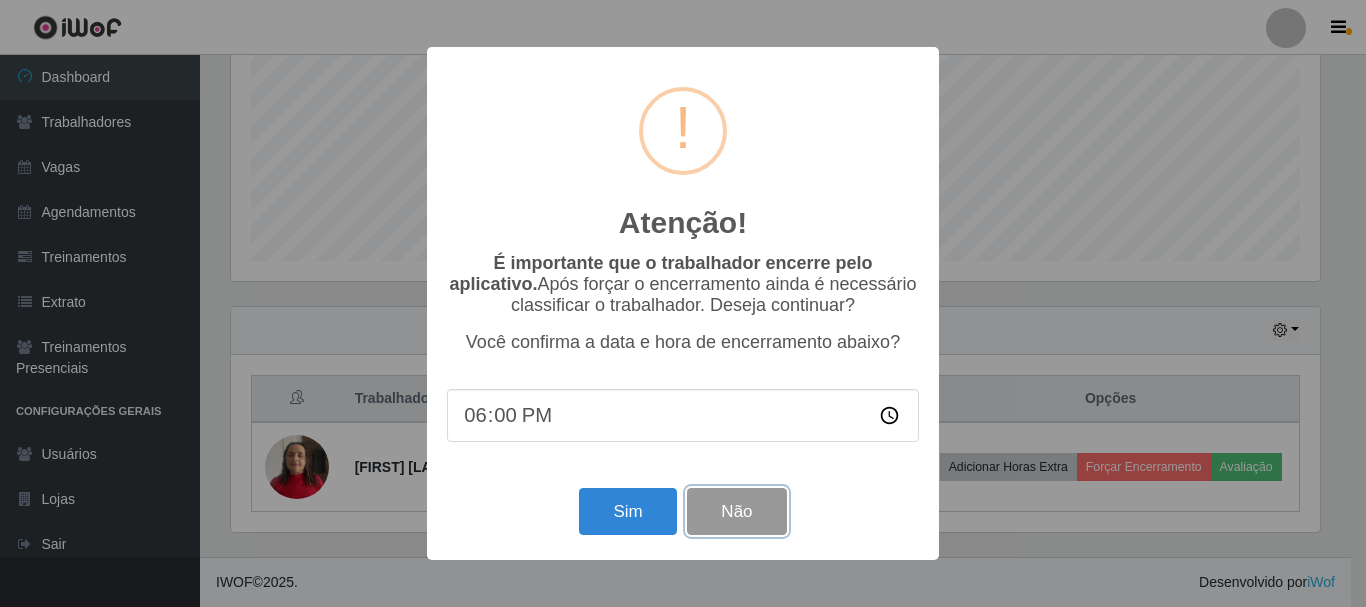 click on "Não" at bounding box center [736, 511] 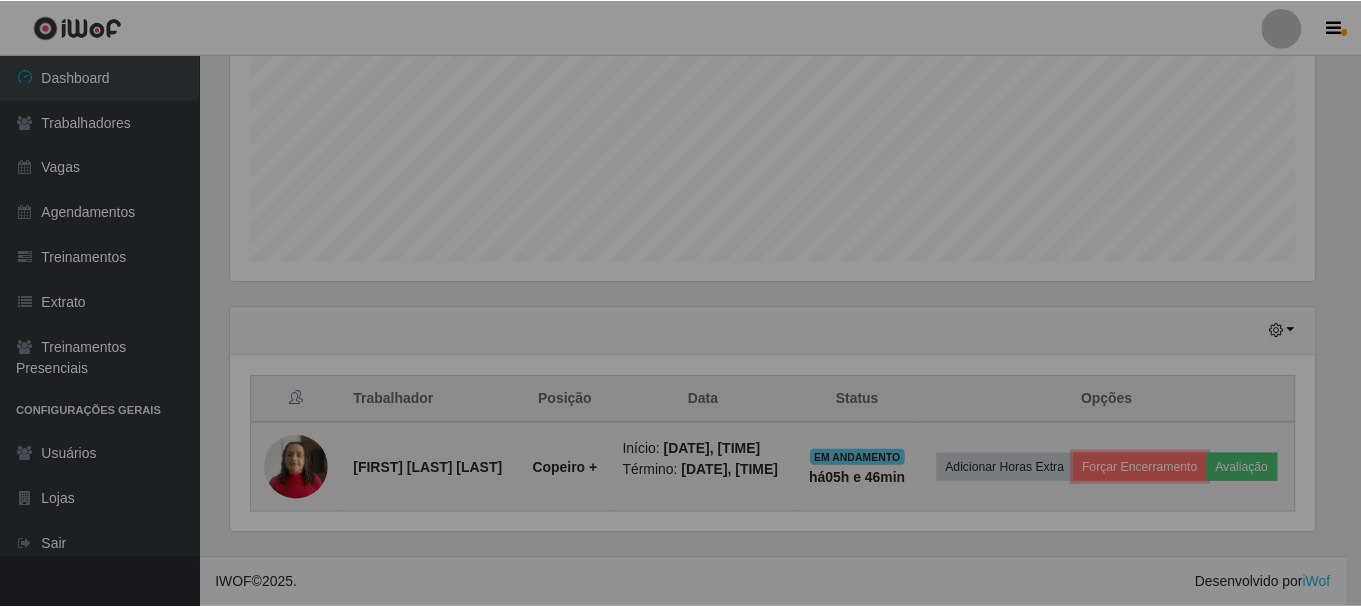 scroll, scrollTop: 999585, scrollLeft: 998901, axis: both 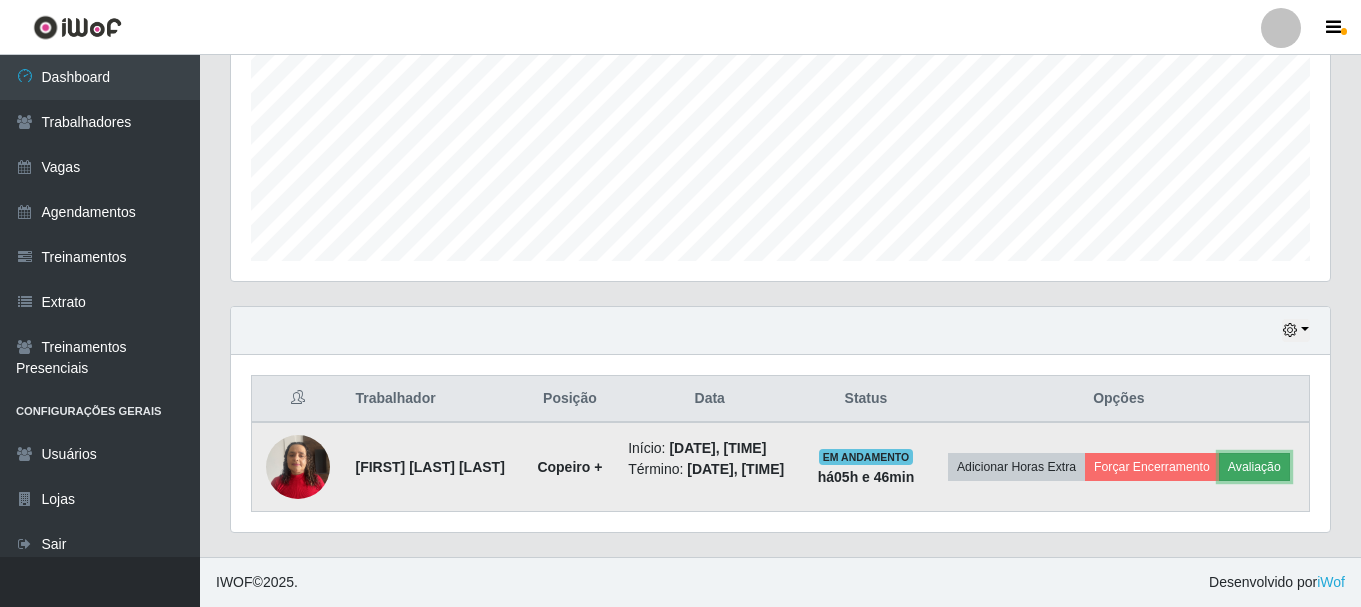 click on "Avaliação" at bounding box center [1254, 467] 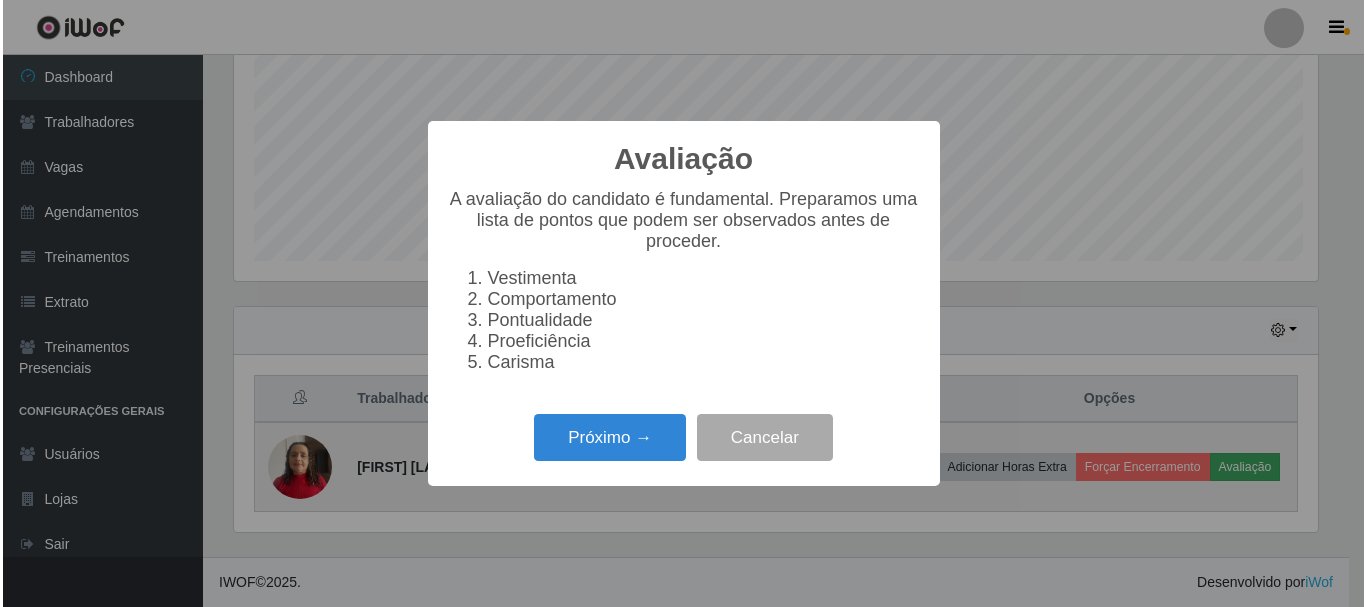 scroll, scrollTop: 999585, scrollLeft: 998911, axis: both 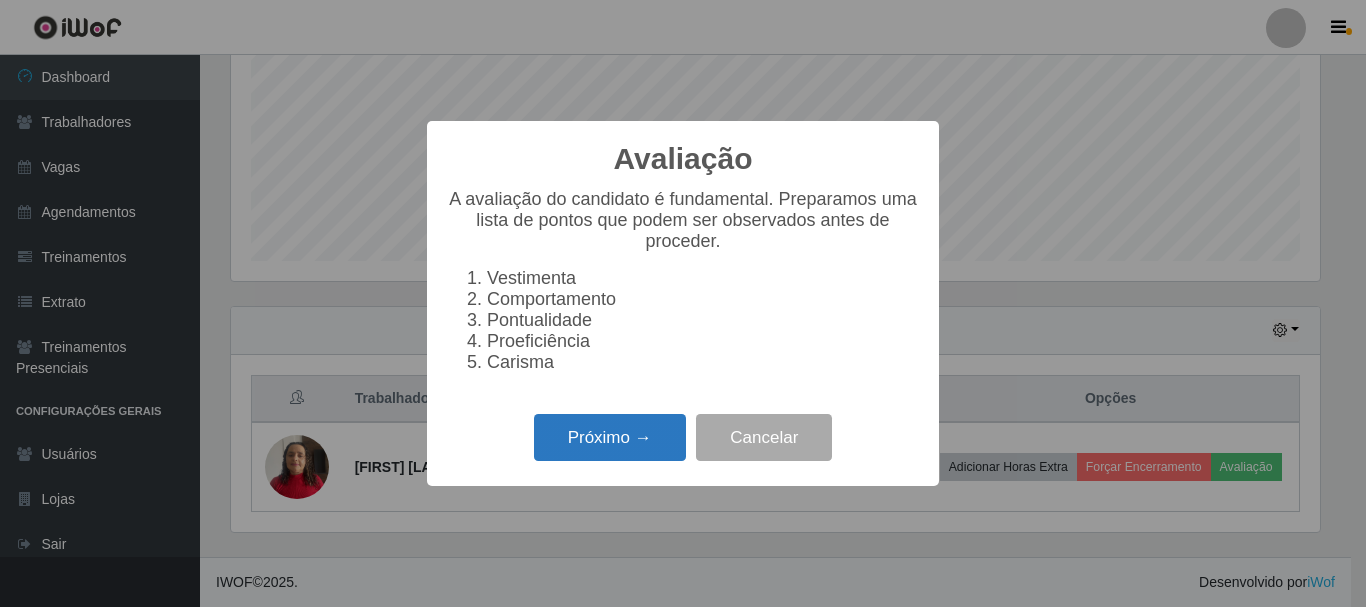 click on "Próximo →" at bounding box center (610, 437) 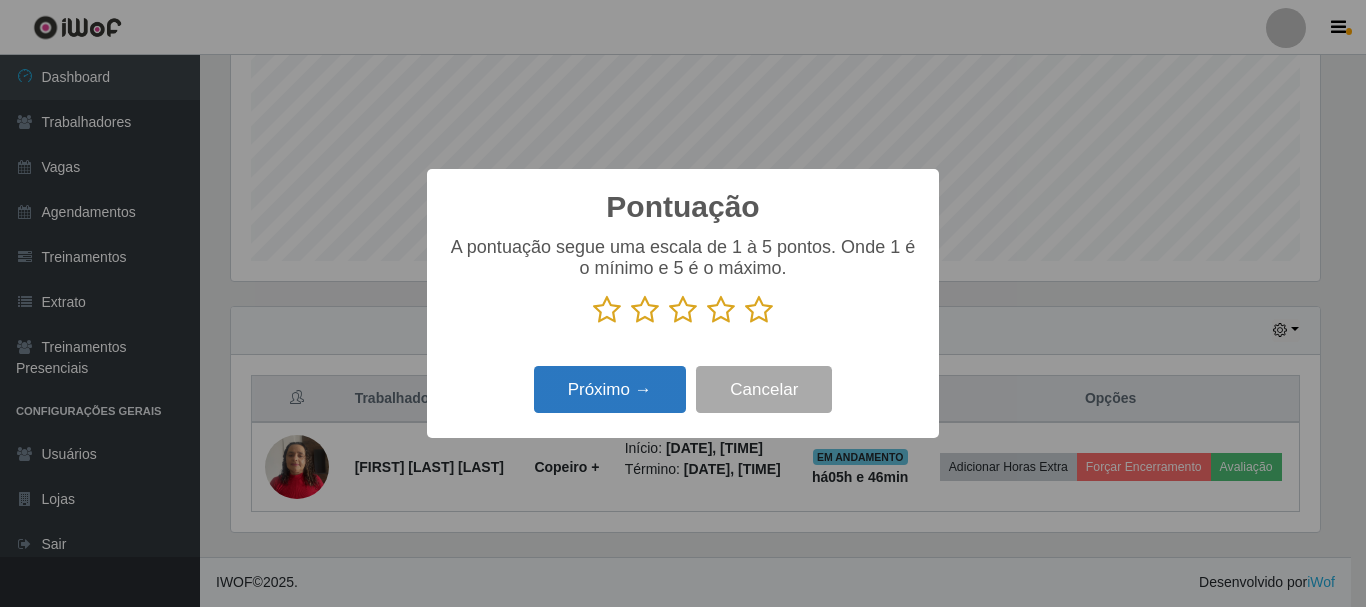 click on "Próximo →" at bounding box center [610, 389] 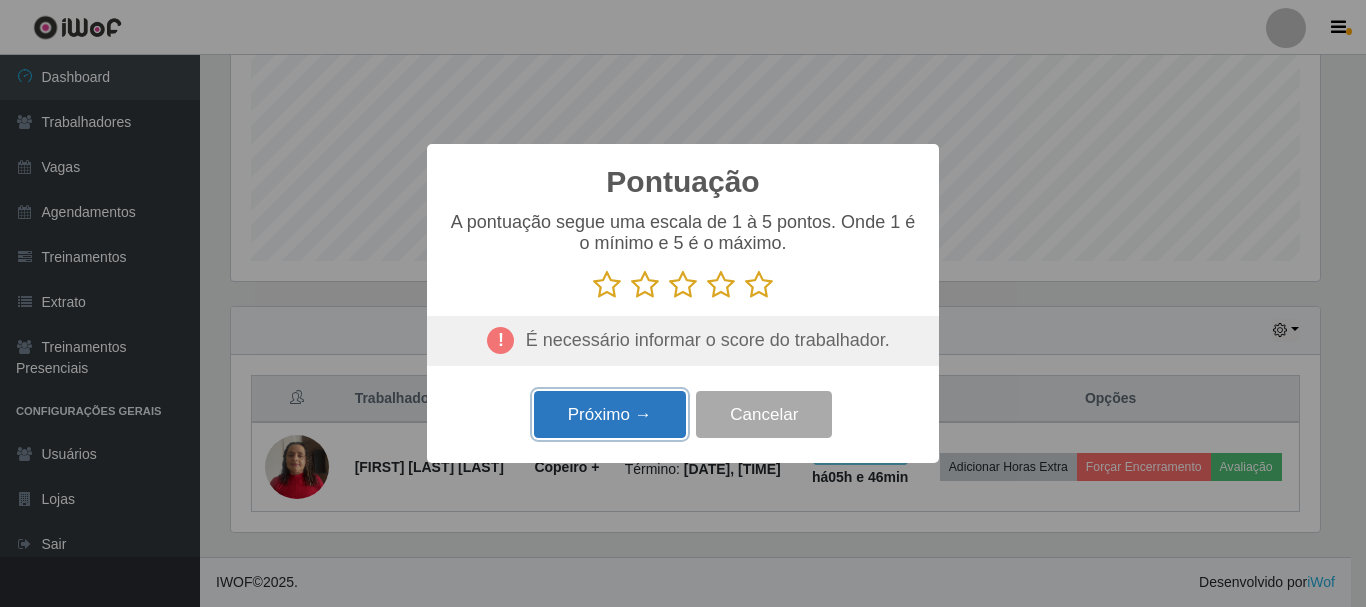 click on "Próximo →" at bounding box center [610, 414] 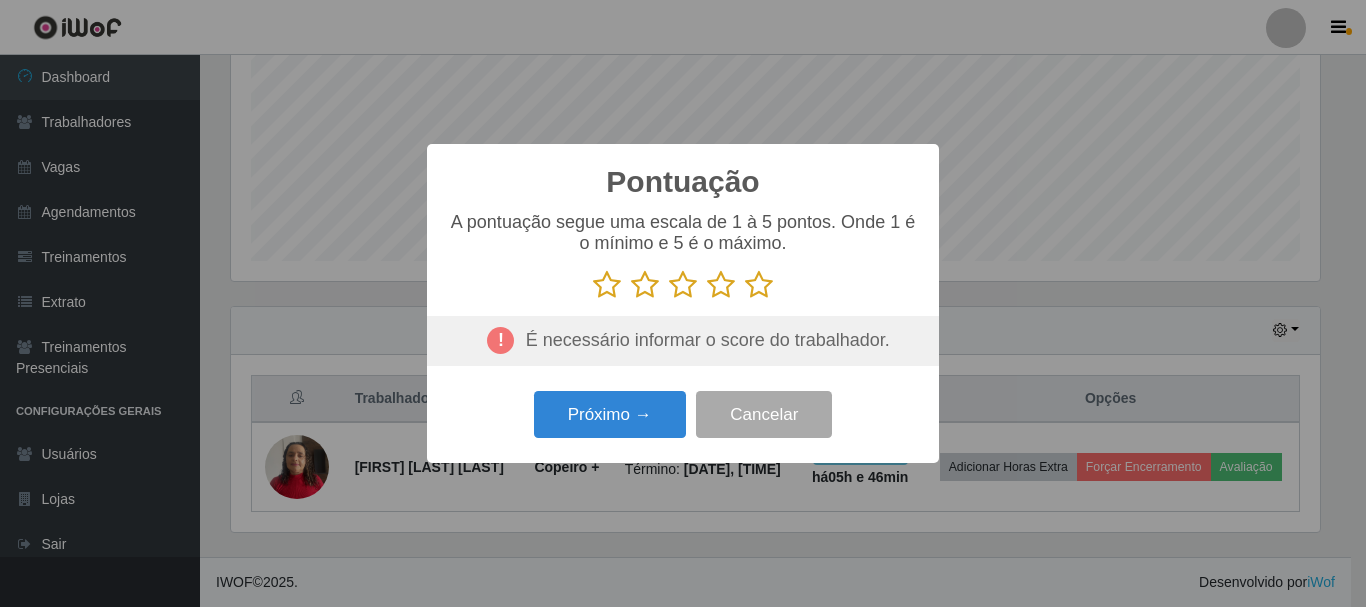 click at bounding box center [759, 285] 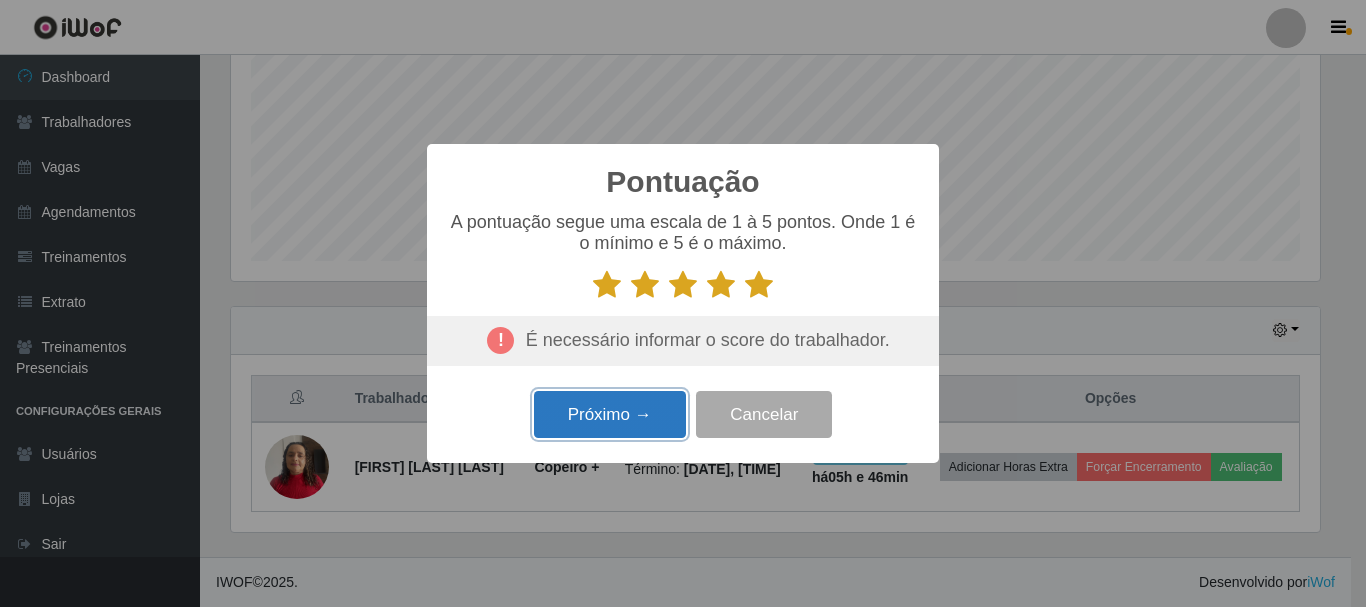 click on "Próximo →" at bounding box center [610, 414] 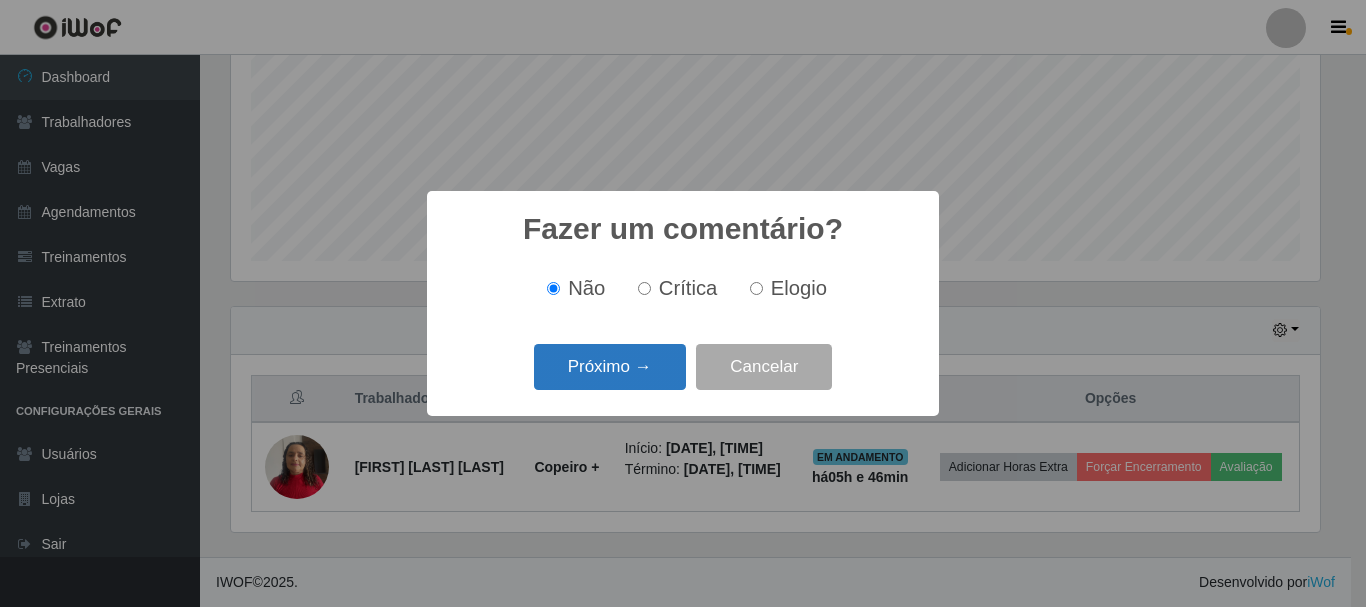 click on "Próximo →" at bounding box center [610, 367] 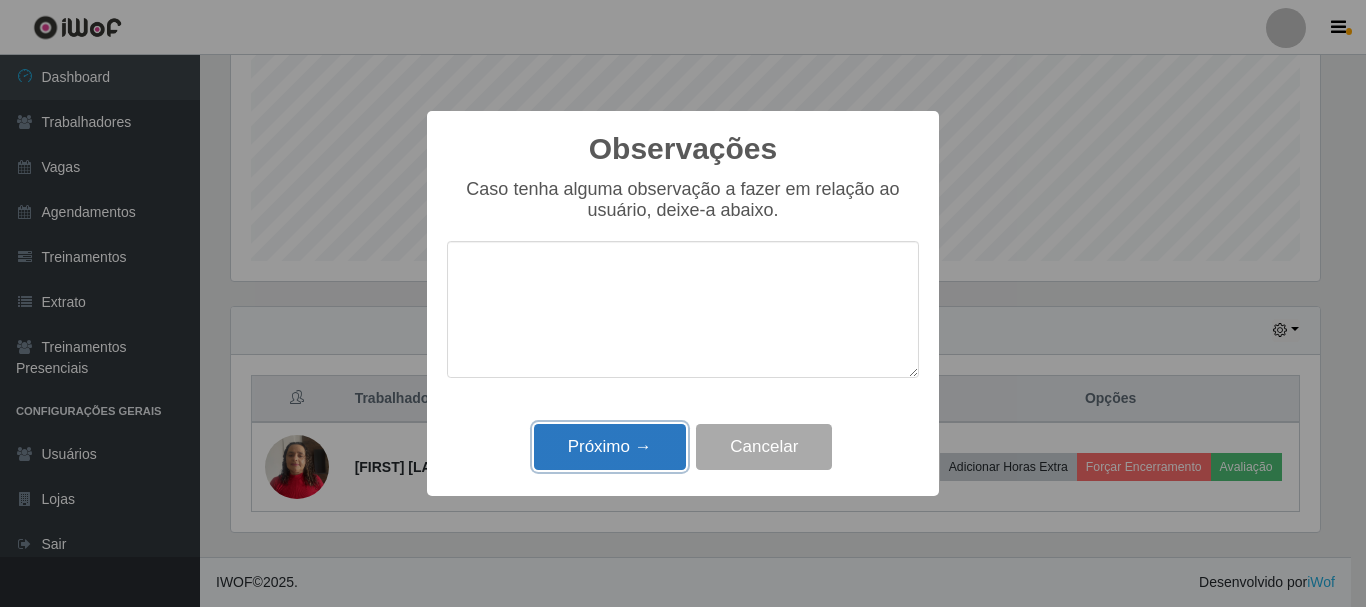 click on "Próximo →" at bounding box center [610, 447] 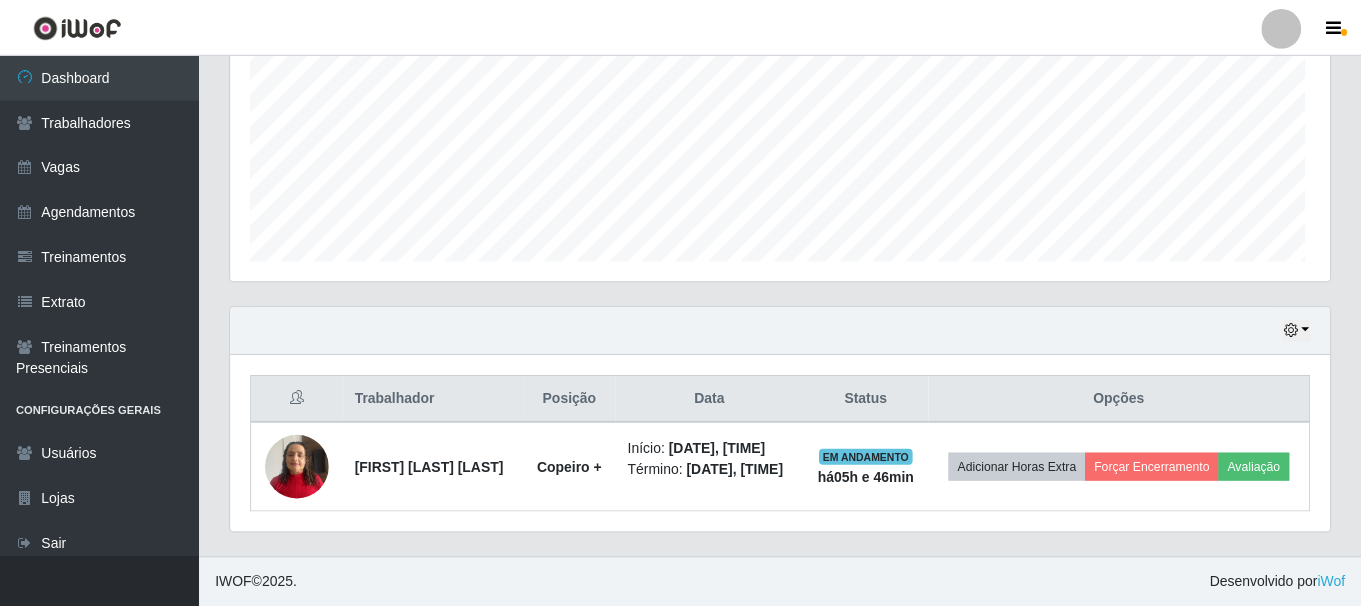 scroll, scrollTop: 999585, scrollLeft: 998901, axis: both 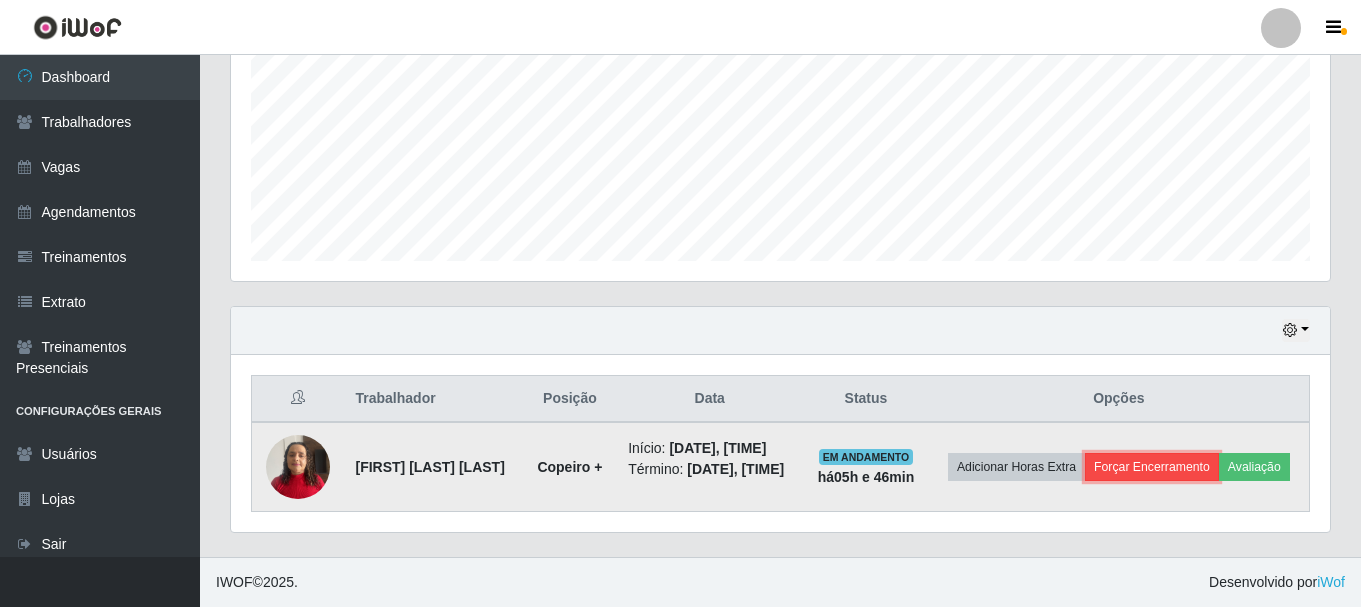 click on "Forçar Encerramento" at bounding box center (1152, 467) 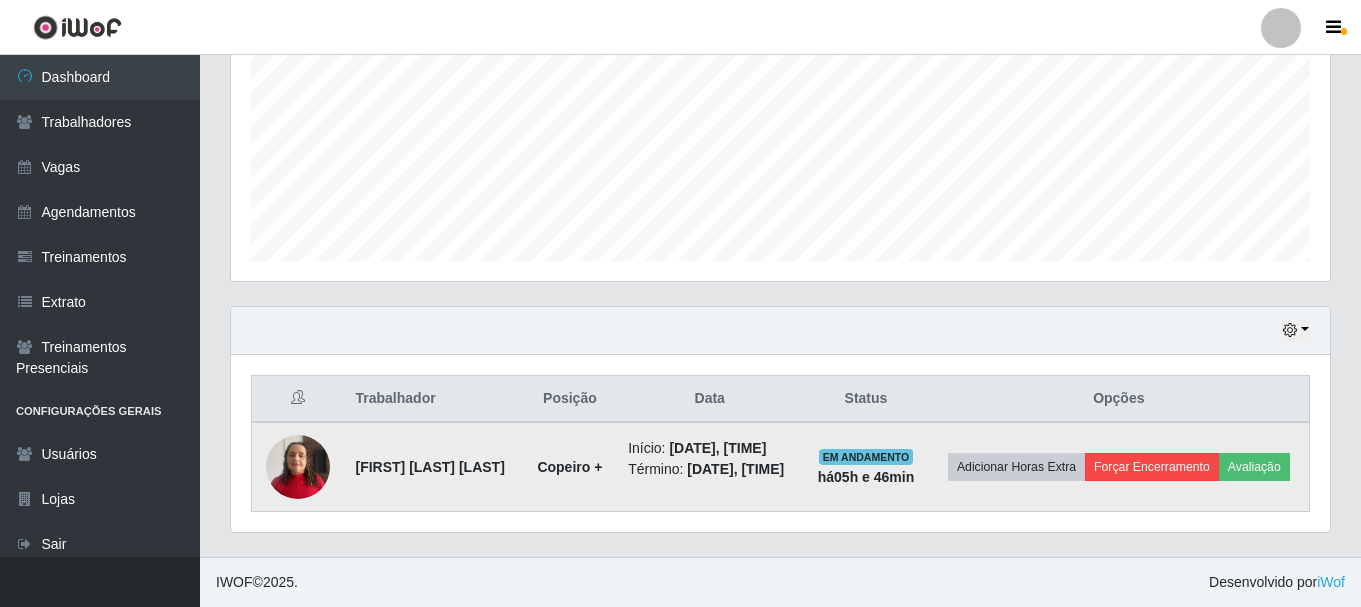 scroll, scrollTop: 999585, scrollLeft: 998911, axis: both 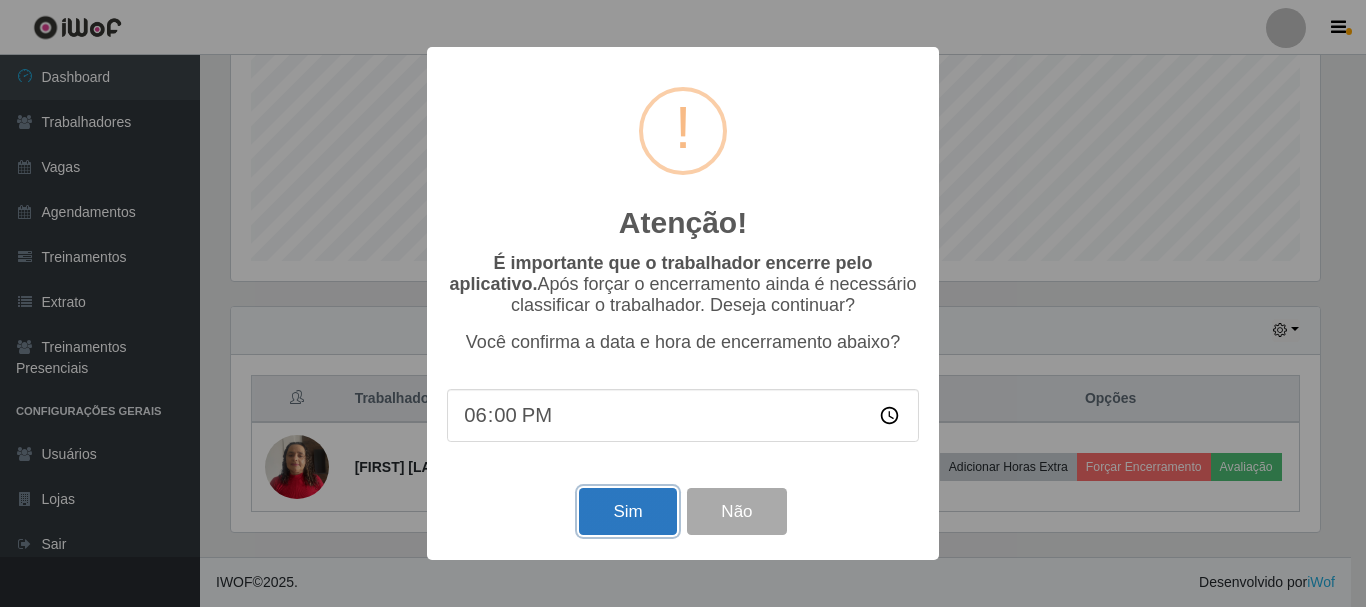 click on "Sim" at bounding box center (627, 511) 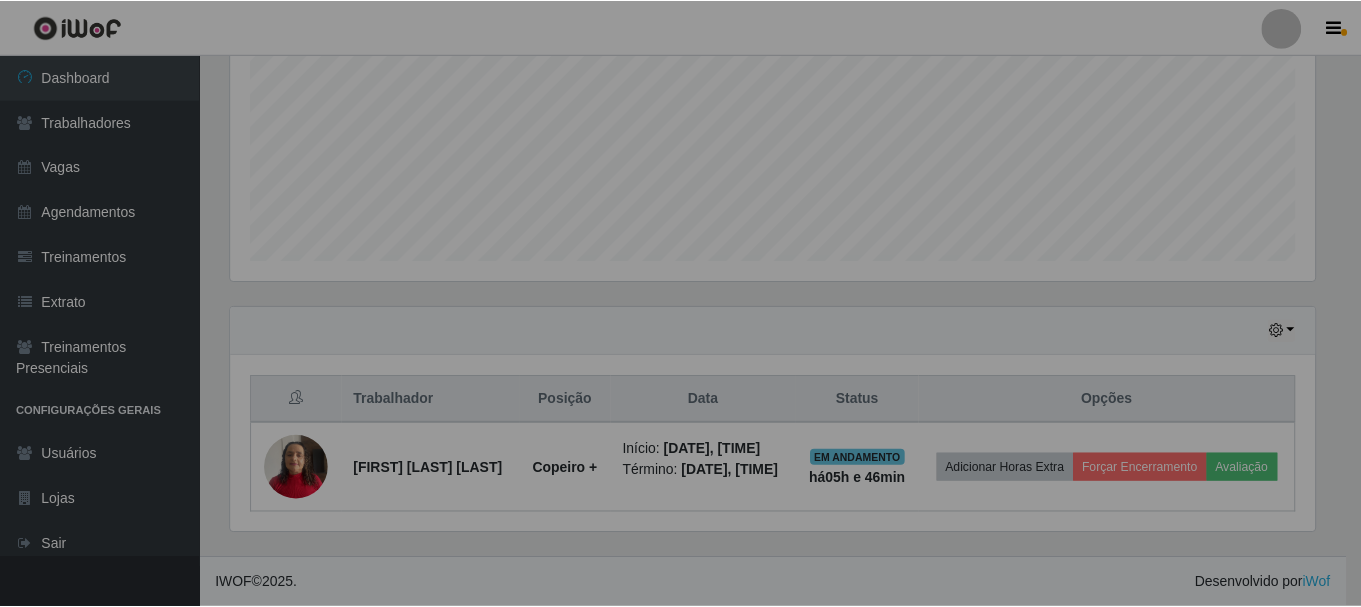 scroll, scrollTop: 999585, scrollLeft: 998901, axis: both 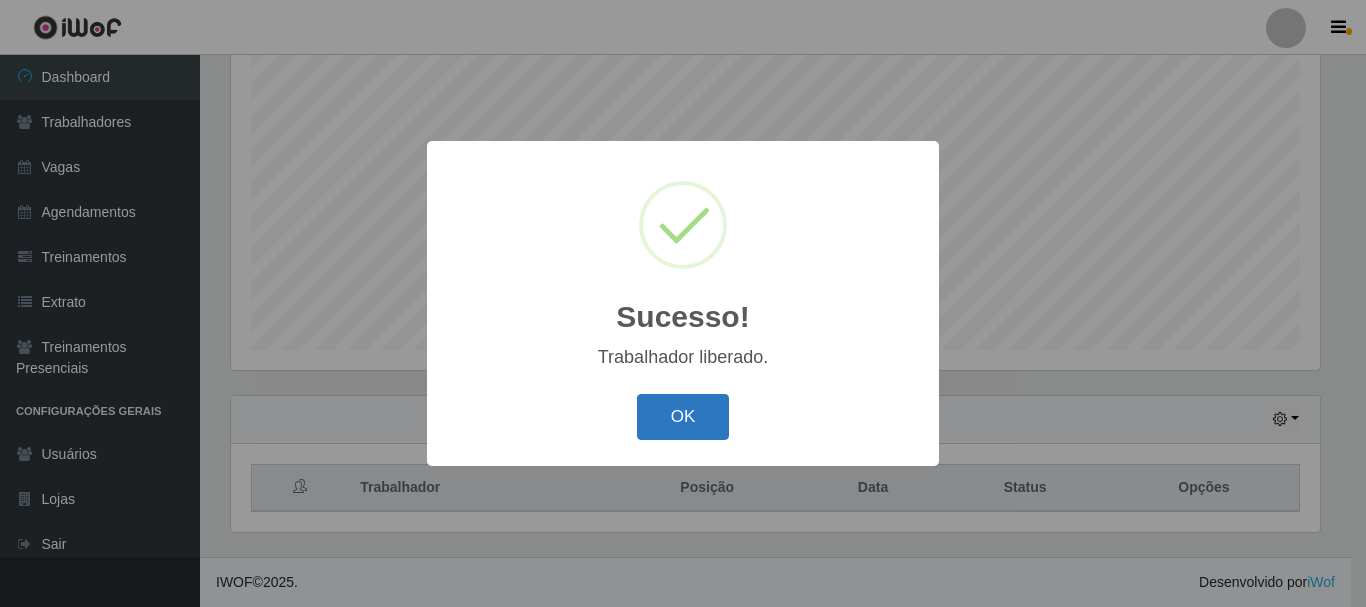 click on "OK" at bounding box center [683, 417] 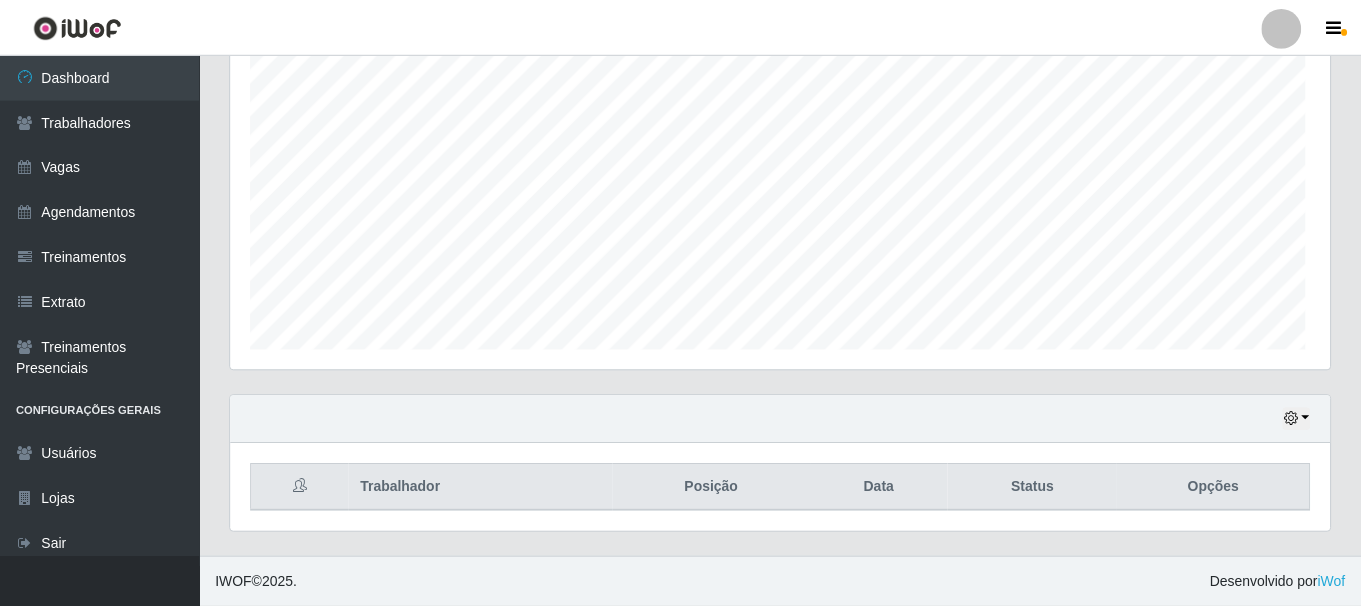 scroll, scrollTop: 999585, scrollLeft: 998901, axis: both 